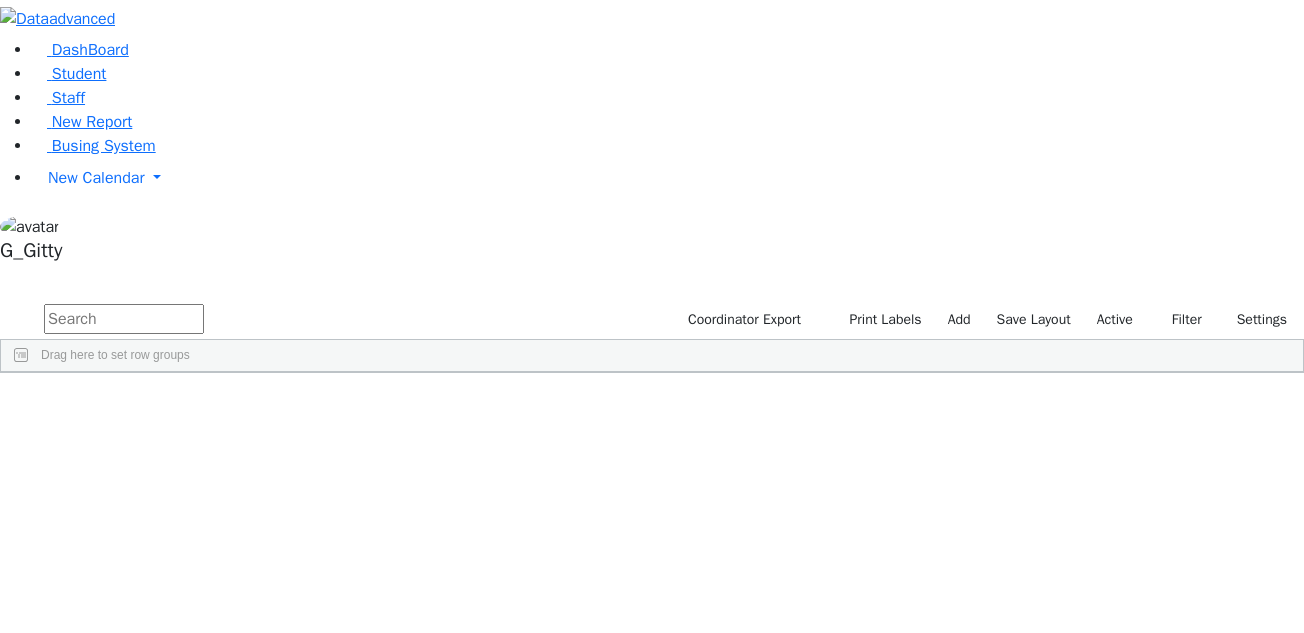 scroll, scrollTop: 0, scrollLeft: 0, axis: both 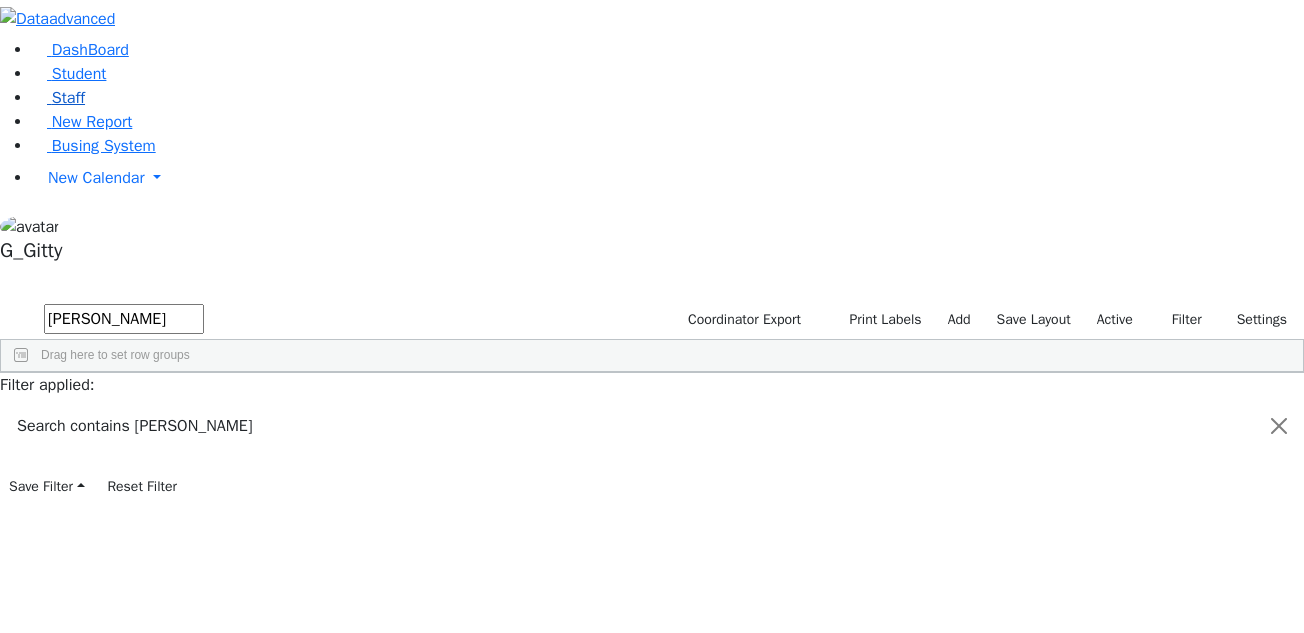 type on "weiss" 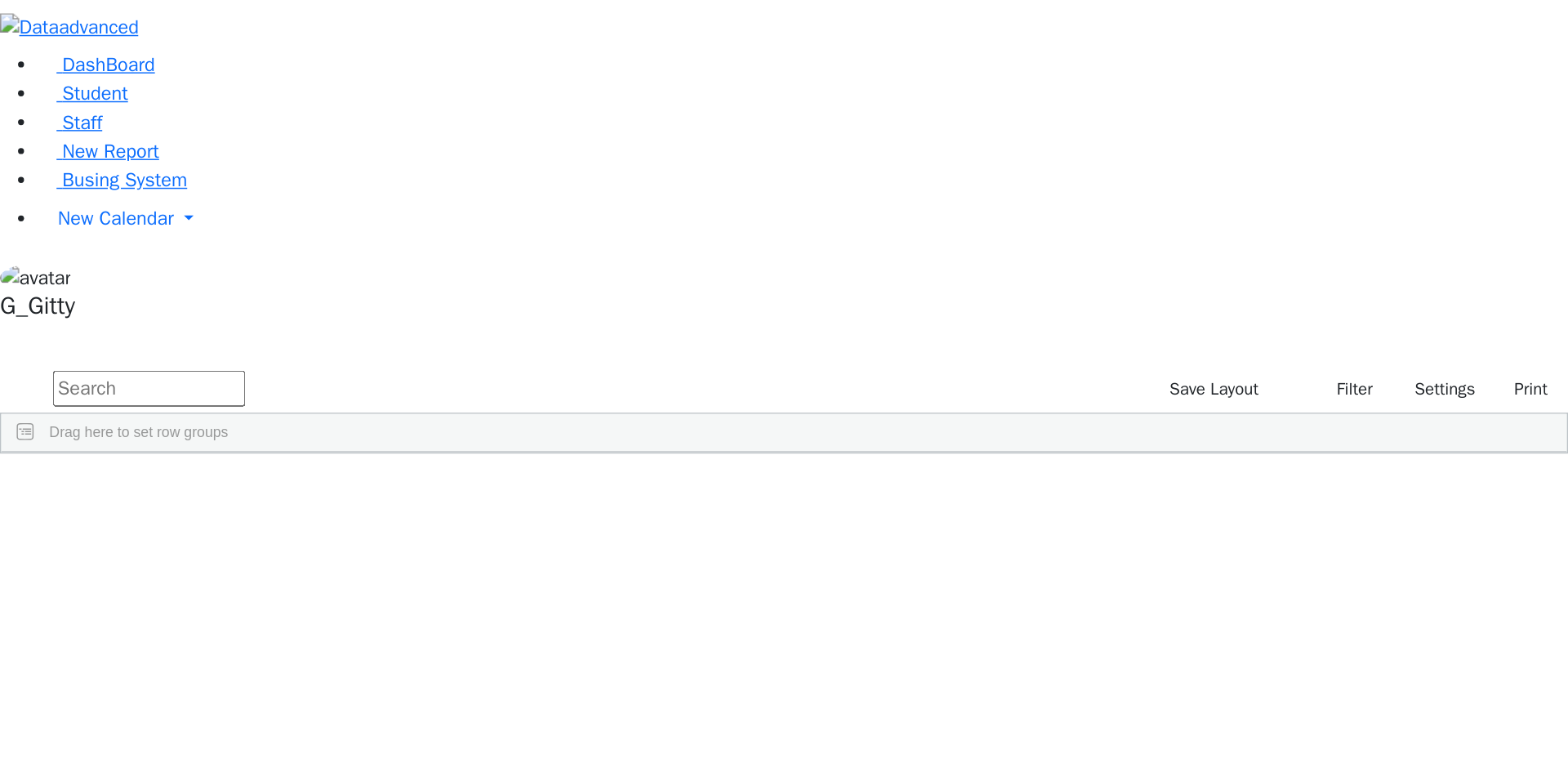 scroll, scrollTop: 0, scrollLeft: 0, axis: both 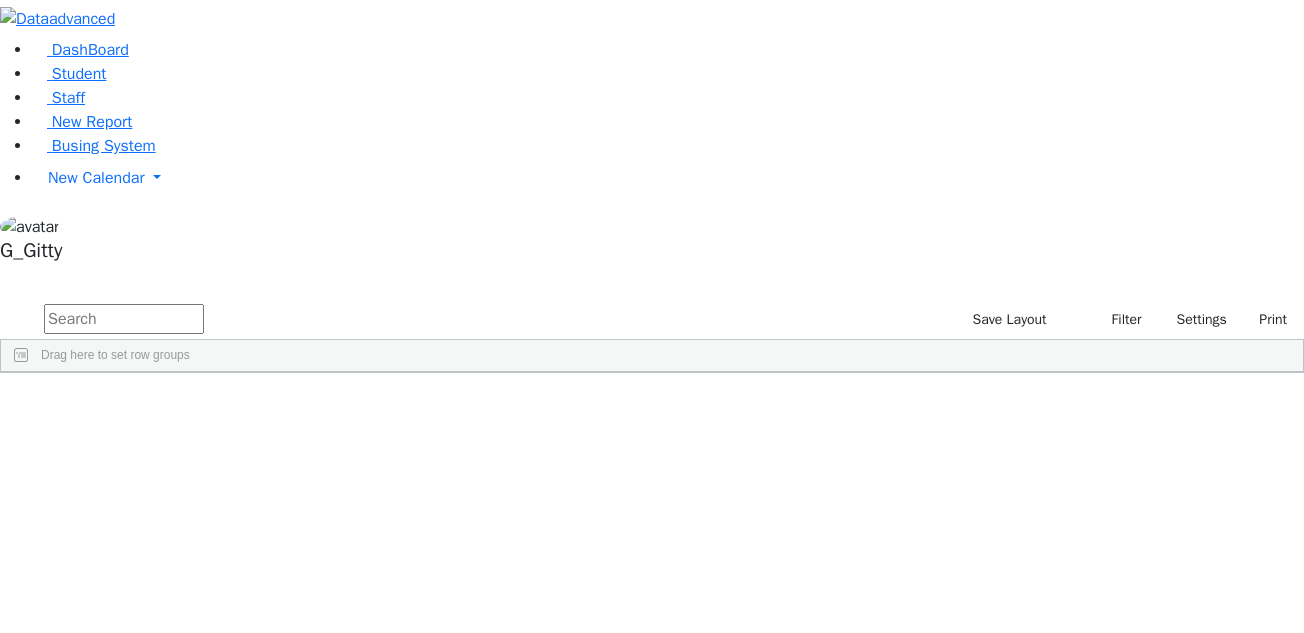 click at bounding box center (124, 319) 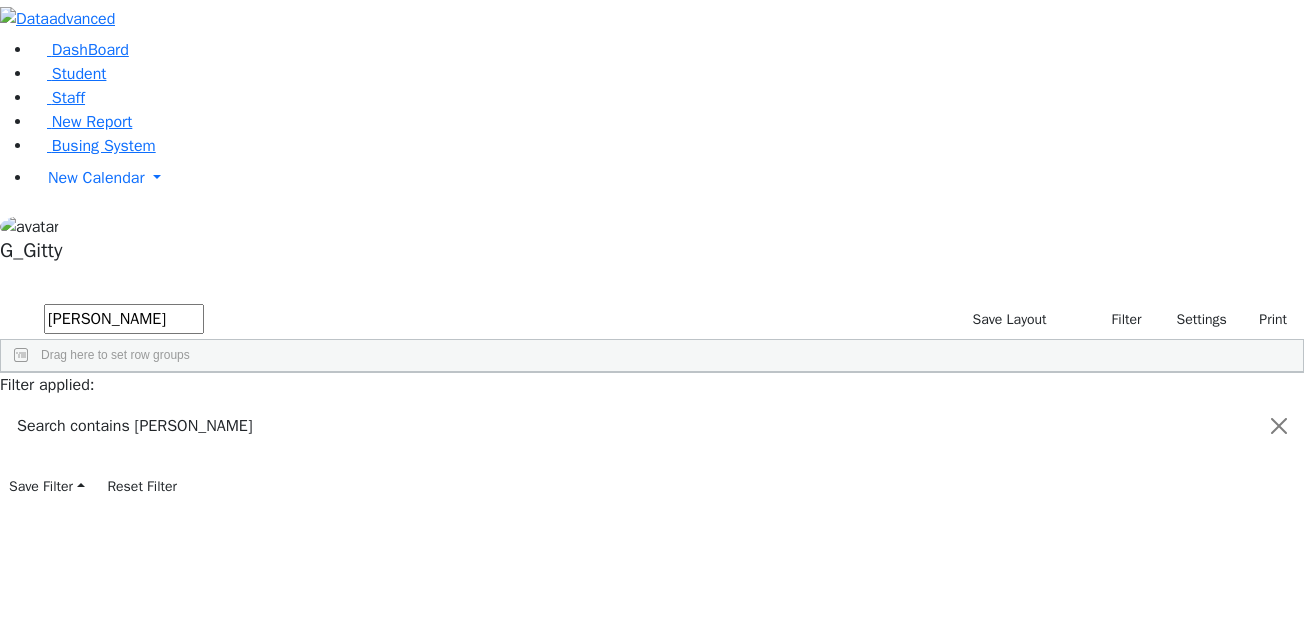 click on "Ruchel" at bounding box center (180, 671) 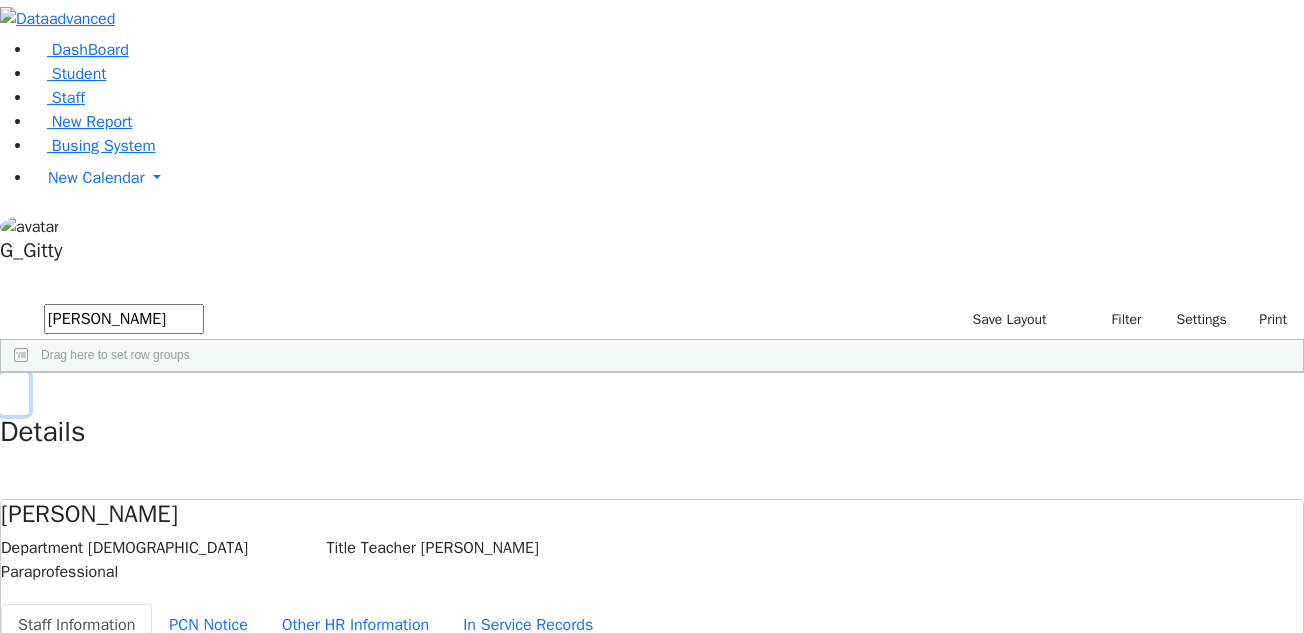 click at bounding box center (14, 394) 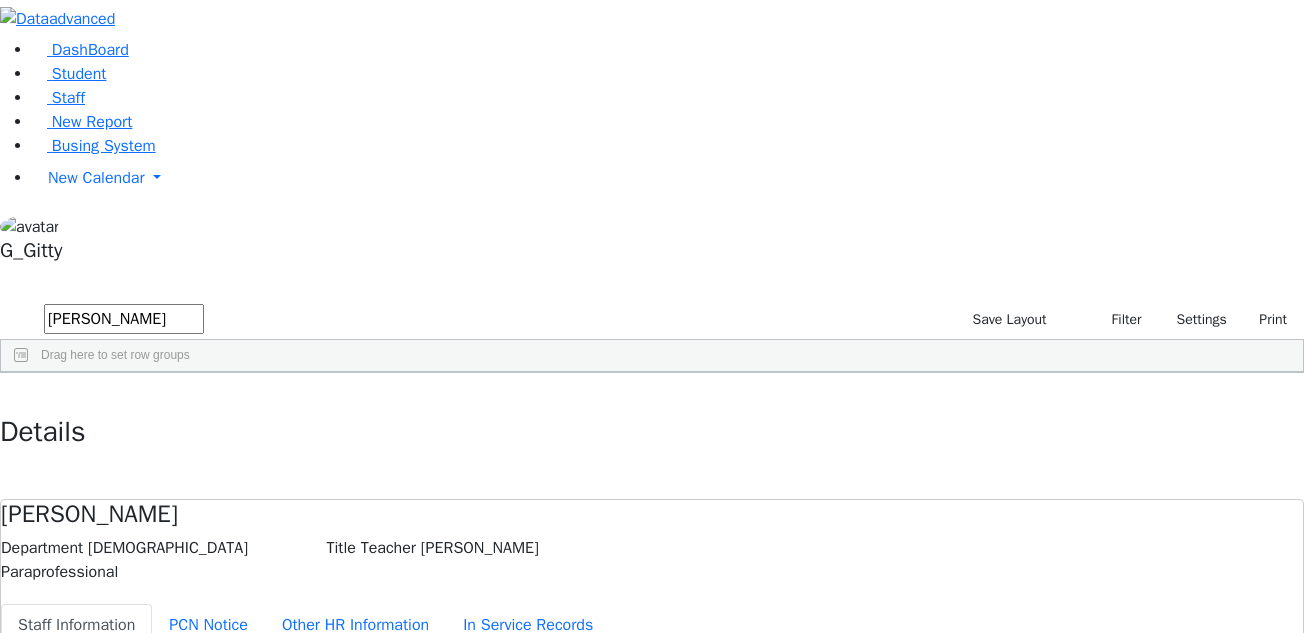 drag, startPoint x: 459, startPoint y: 79, endPoint x: -61, endPoint y: -191, distance: 585.9181 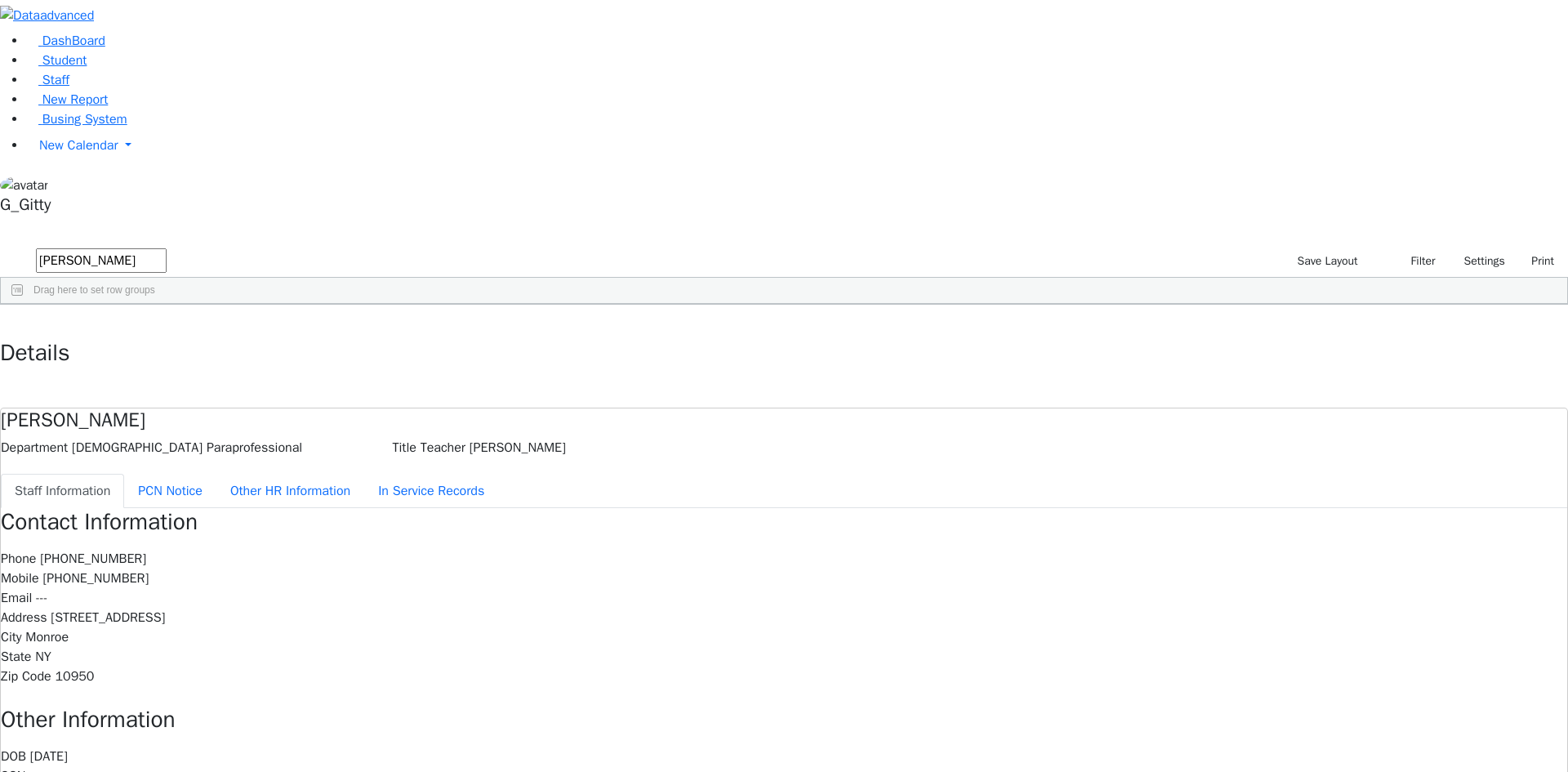 drag, startPoint x: 609, startPoint y: 128, endPoint x: 669, endPoint y: 147, distance: 62.936476 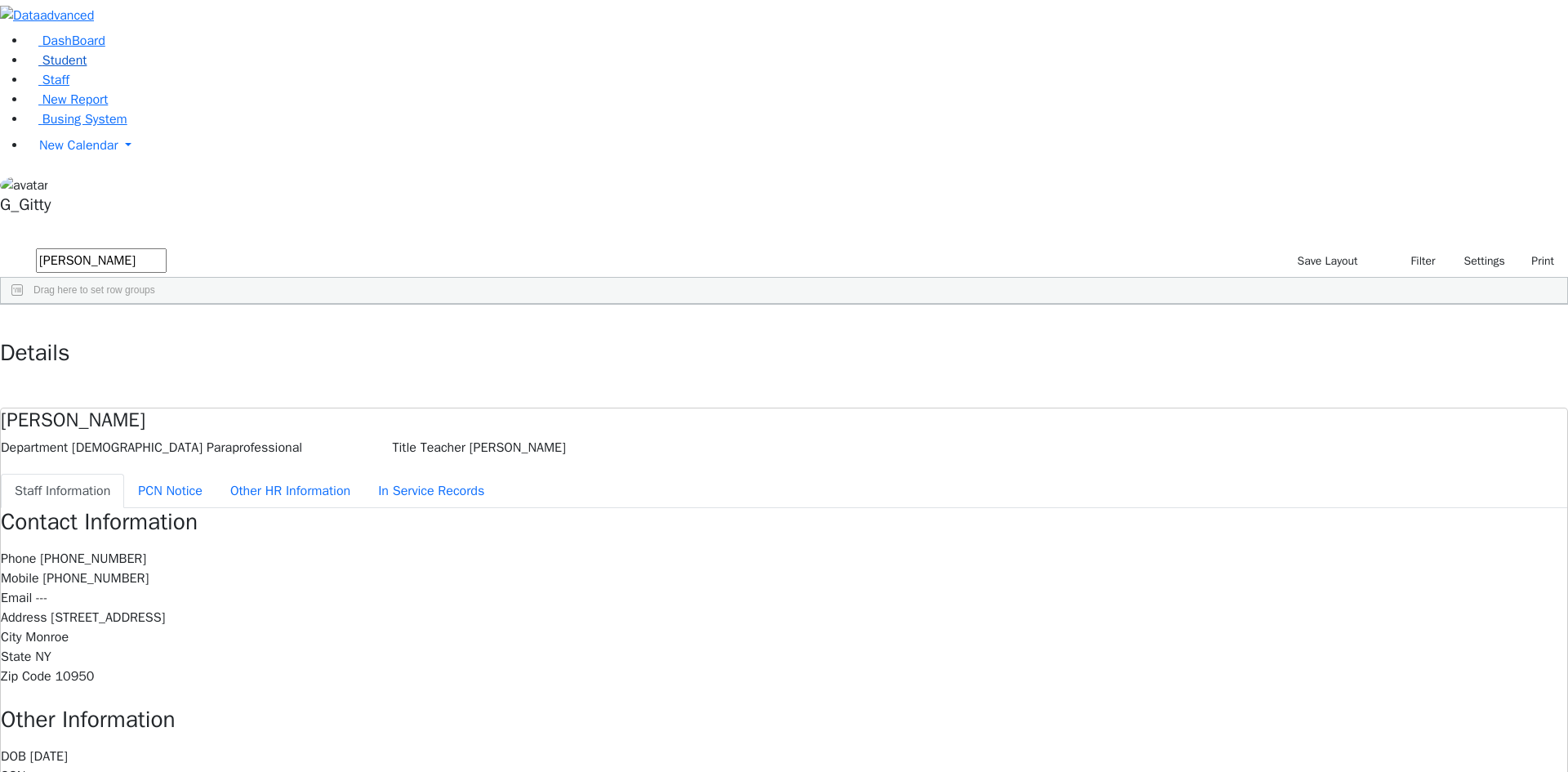 click on "Student" at bounding box center [65, 60] 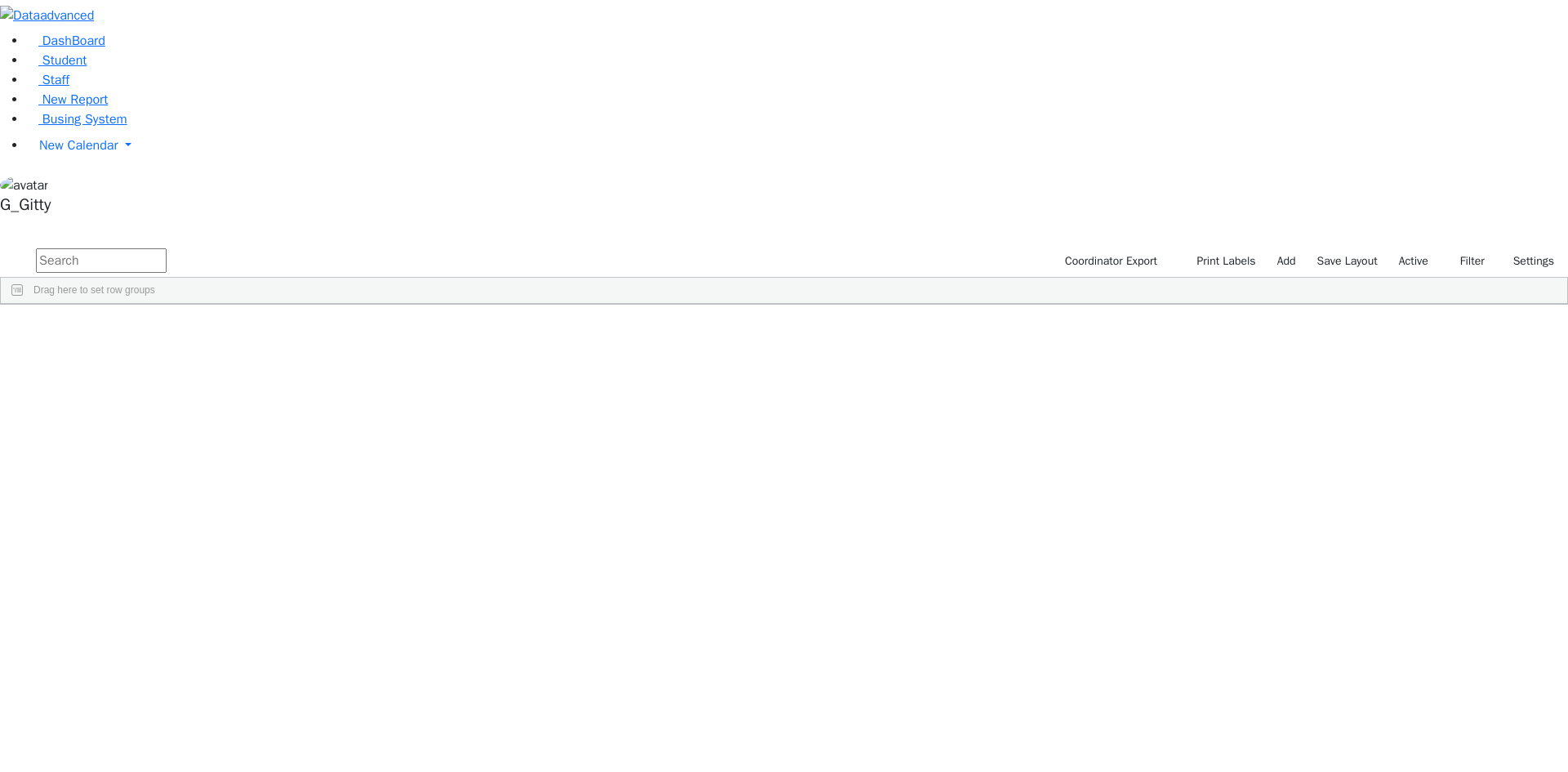 scroll, scrollTop: 0, scrollLeft: 0, axis: both 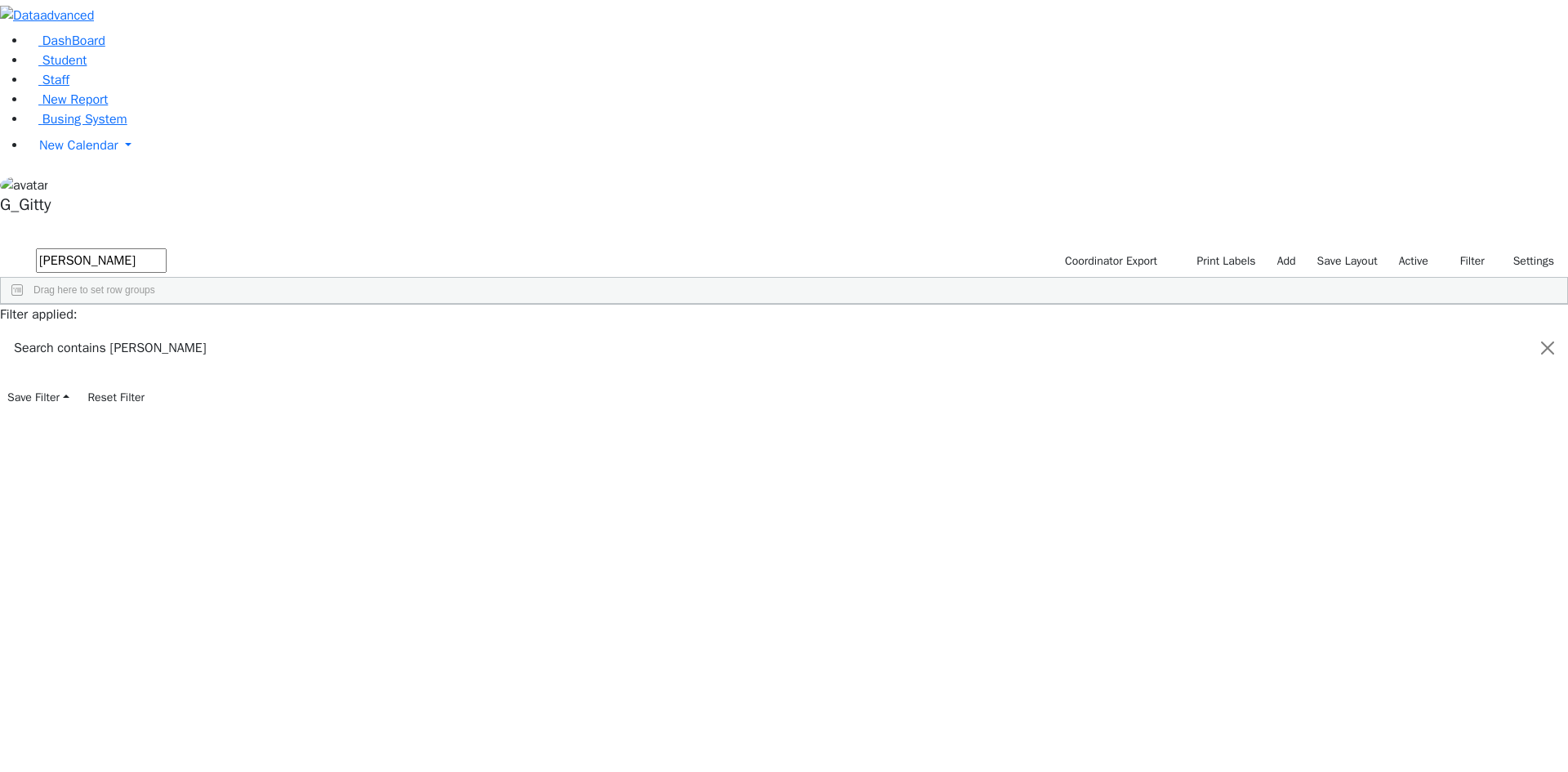 type on "bleich" 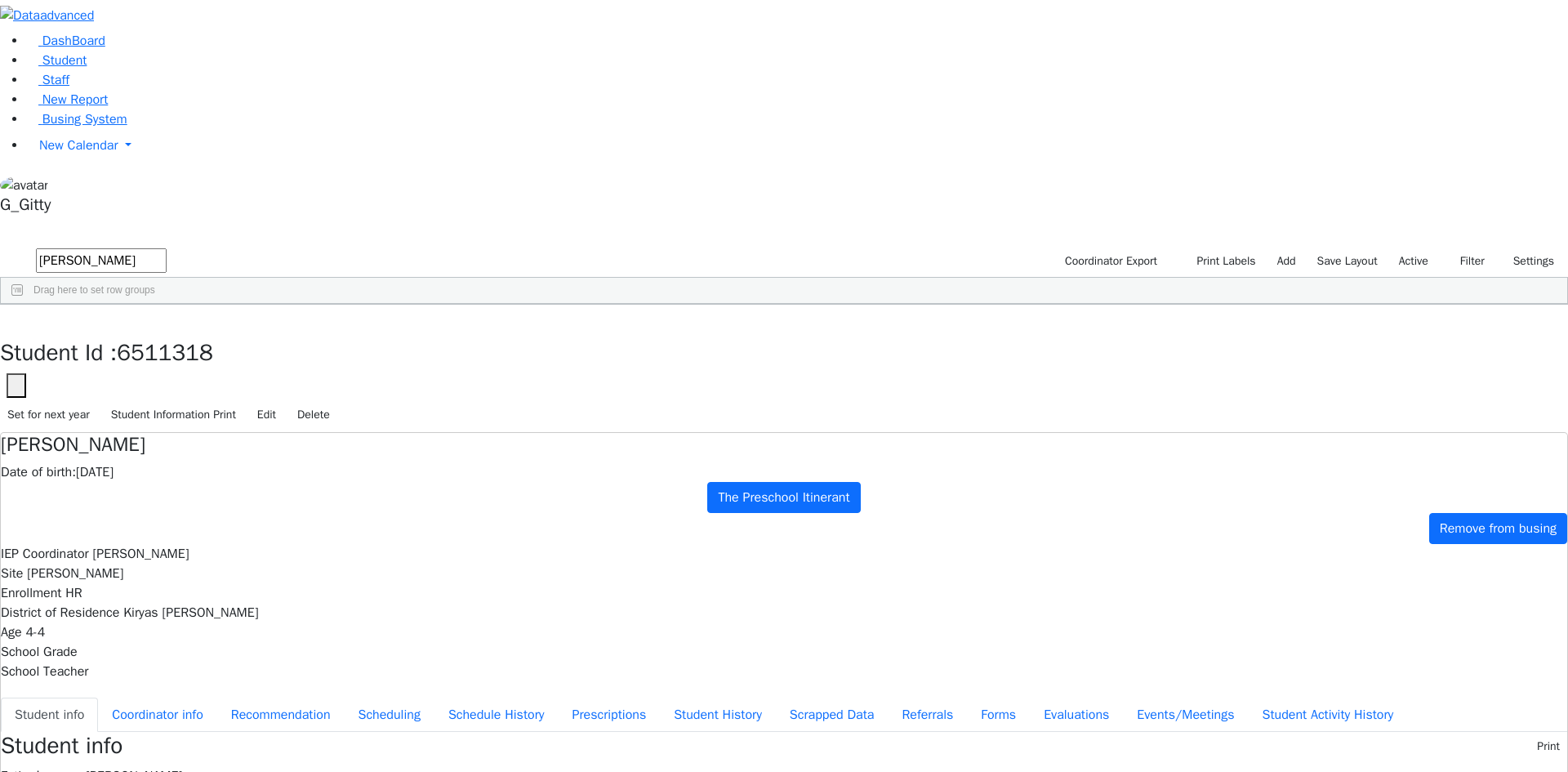 scroll, scrollTop: 20, scrollLeft: 0, axis: vertical 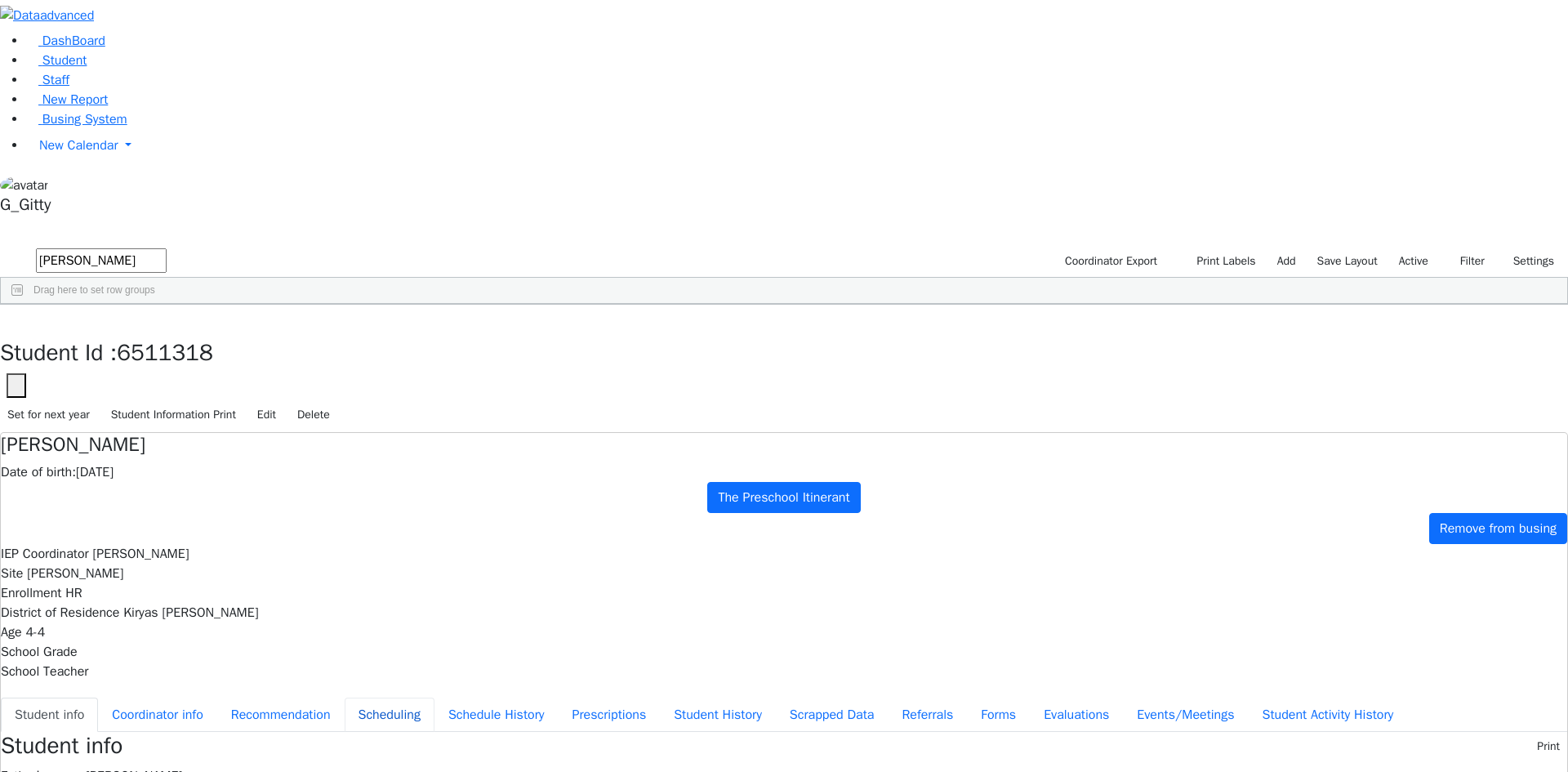 click on "Scheduling" at bounding box center [390, 715] 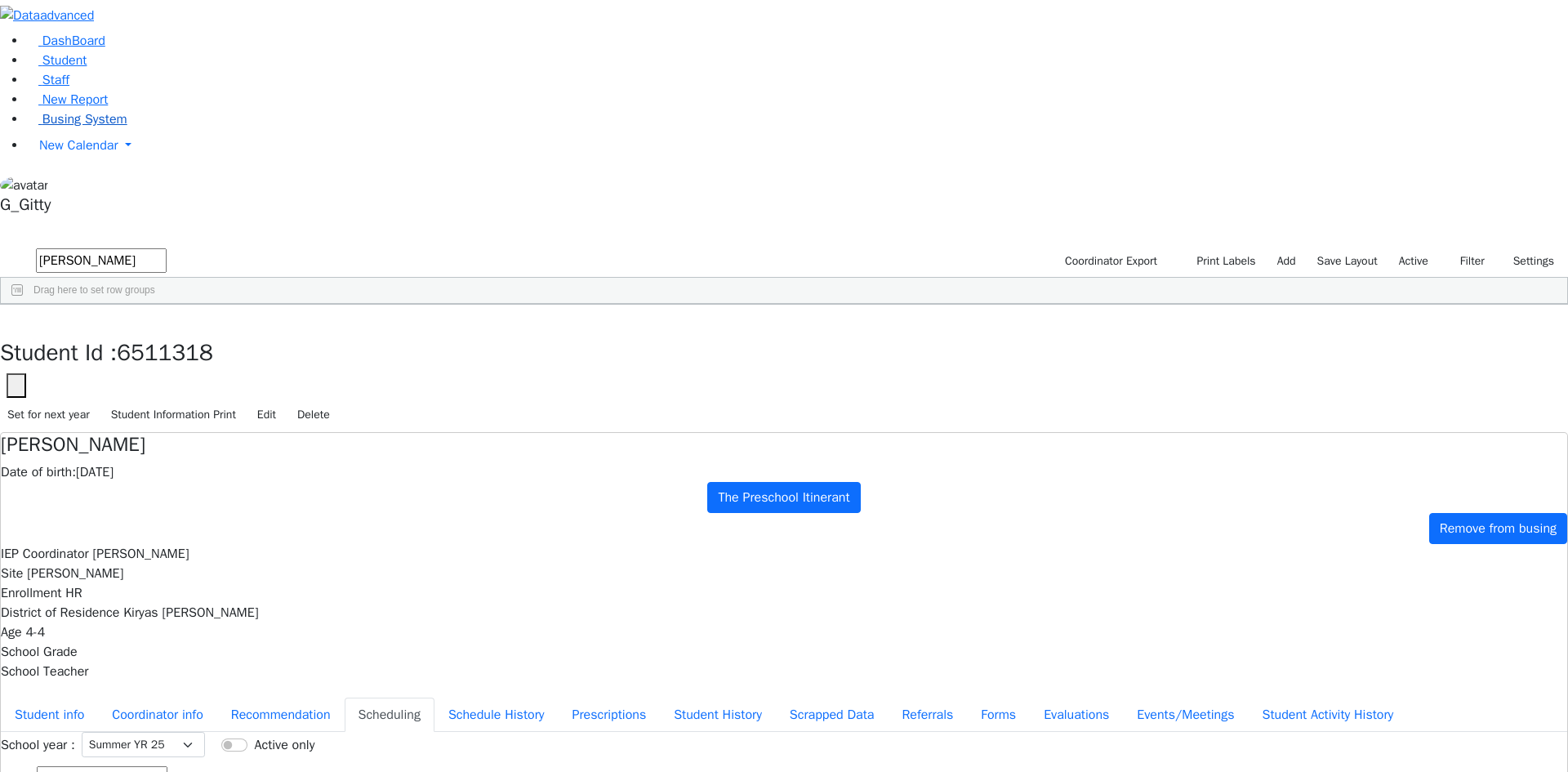 click on "Busing System" at bounding box center [85, 119] 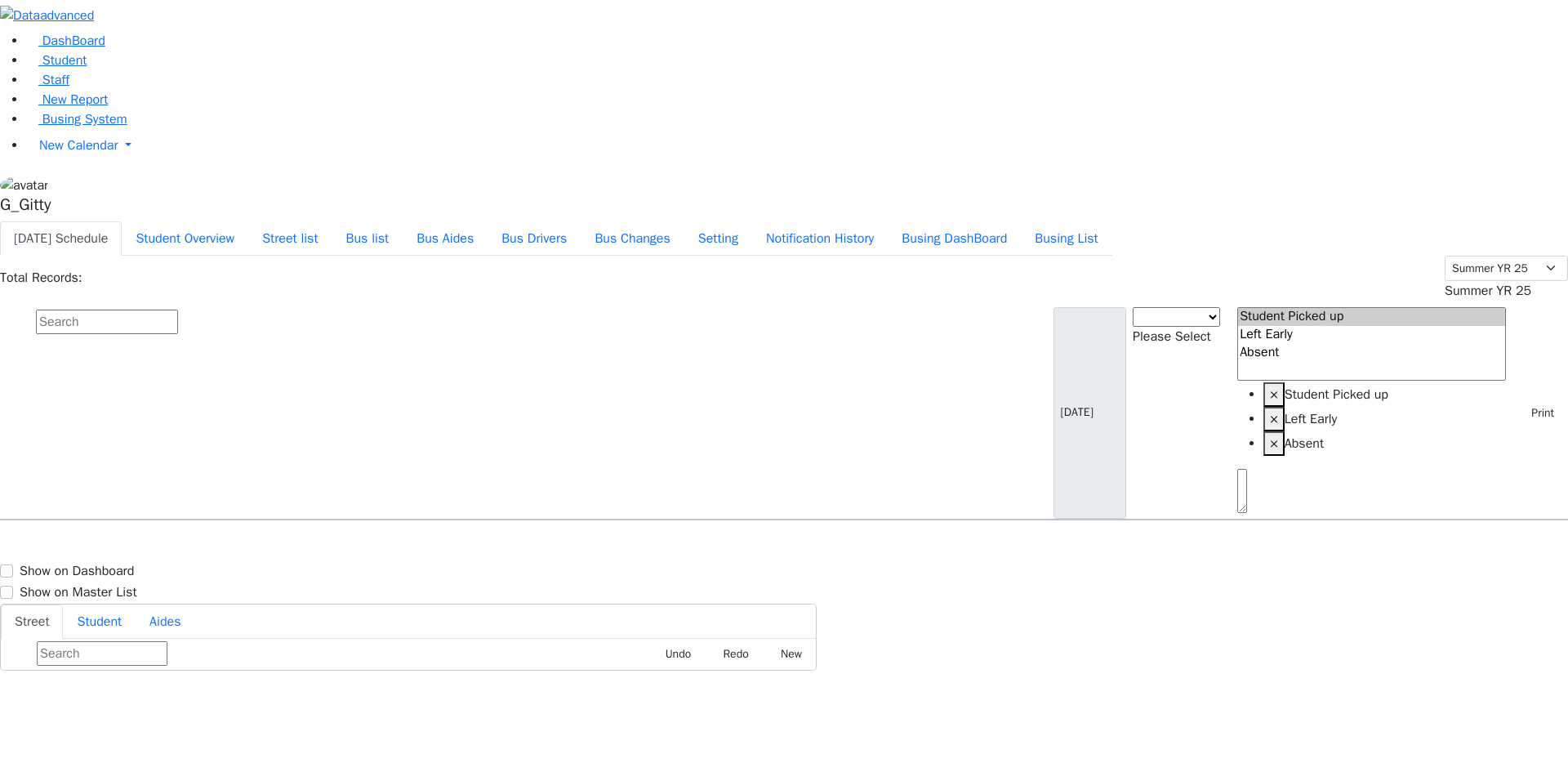 scroll, scrollTop: 0, scrollLeft: 0, axis: both 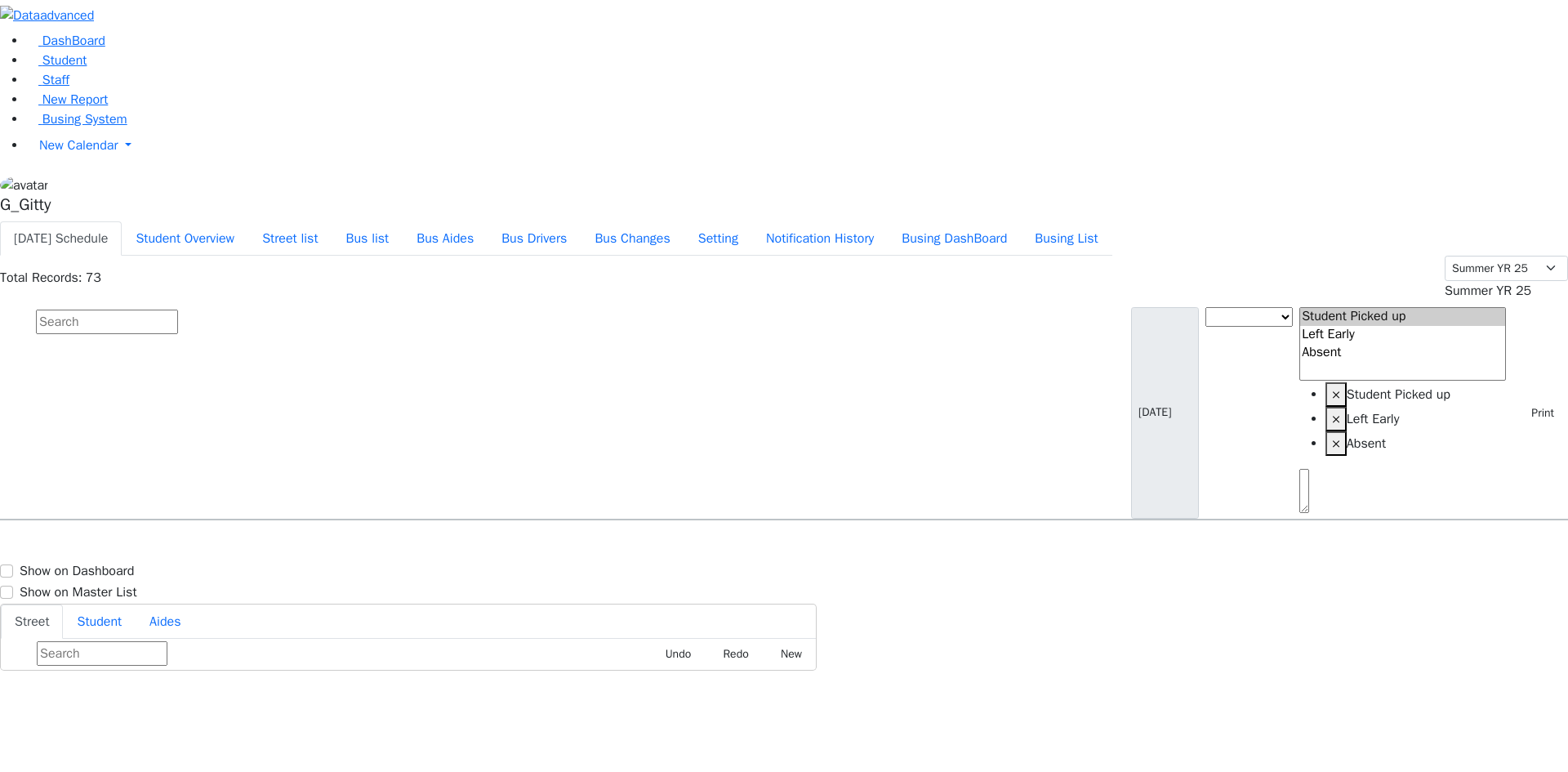 click at bounding box center [107, 322] 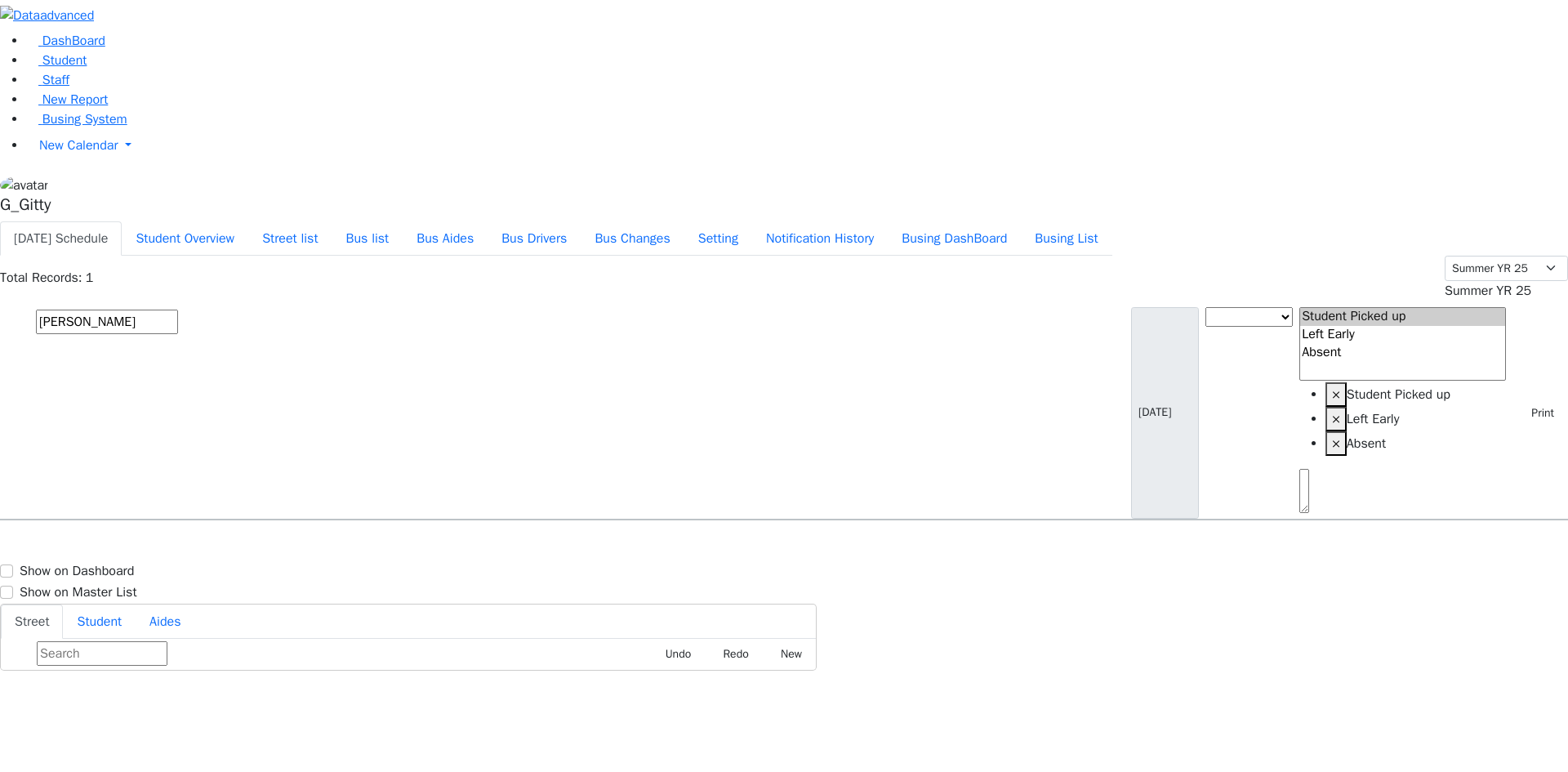 type on "[PERSON_NAME]" 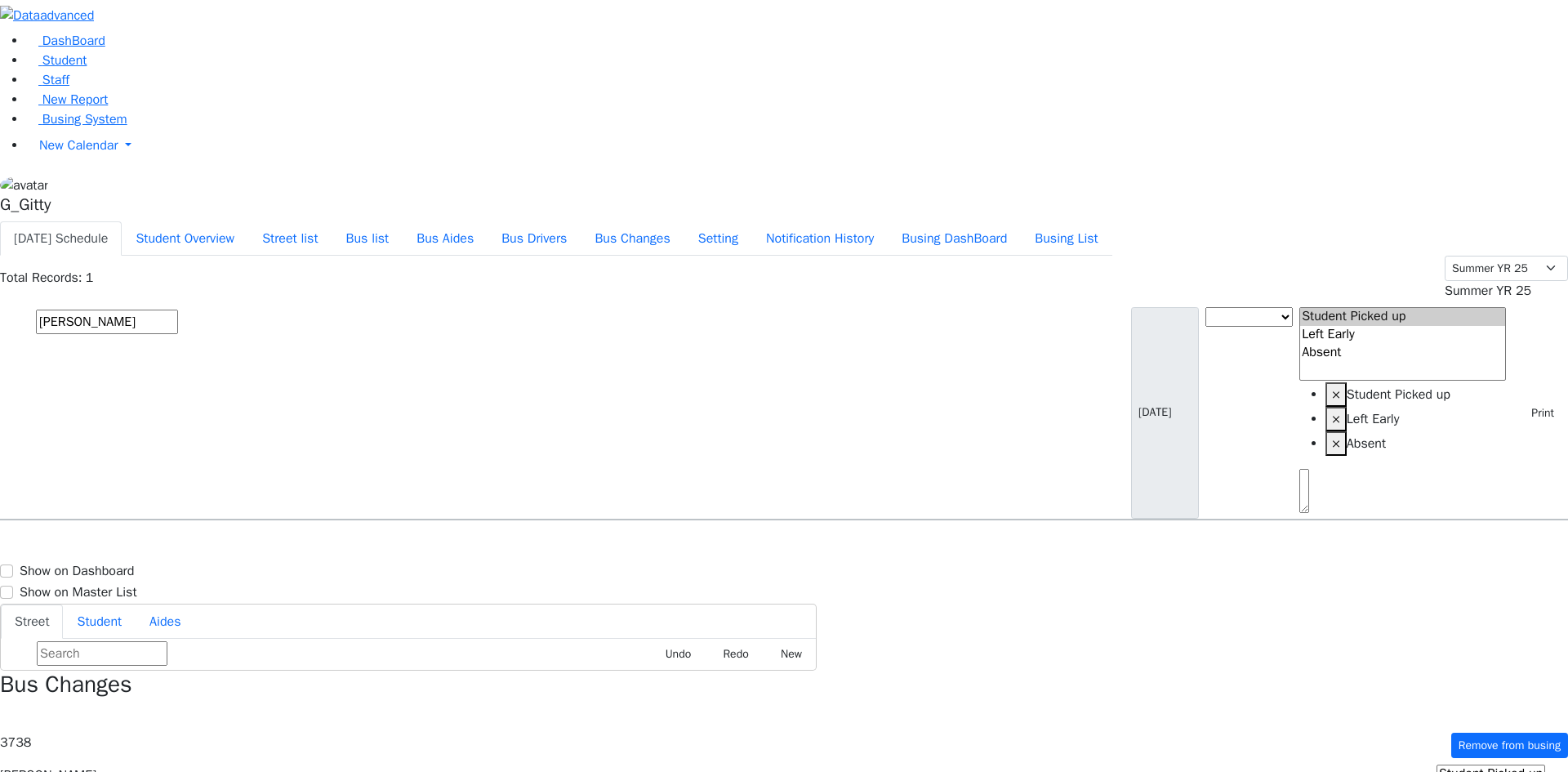click on "Bus list" at bounding box center [368, 238] 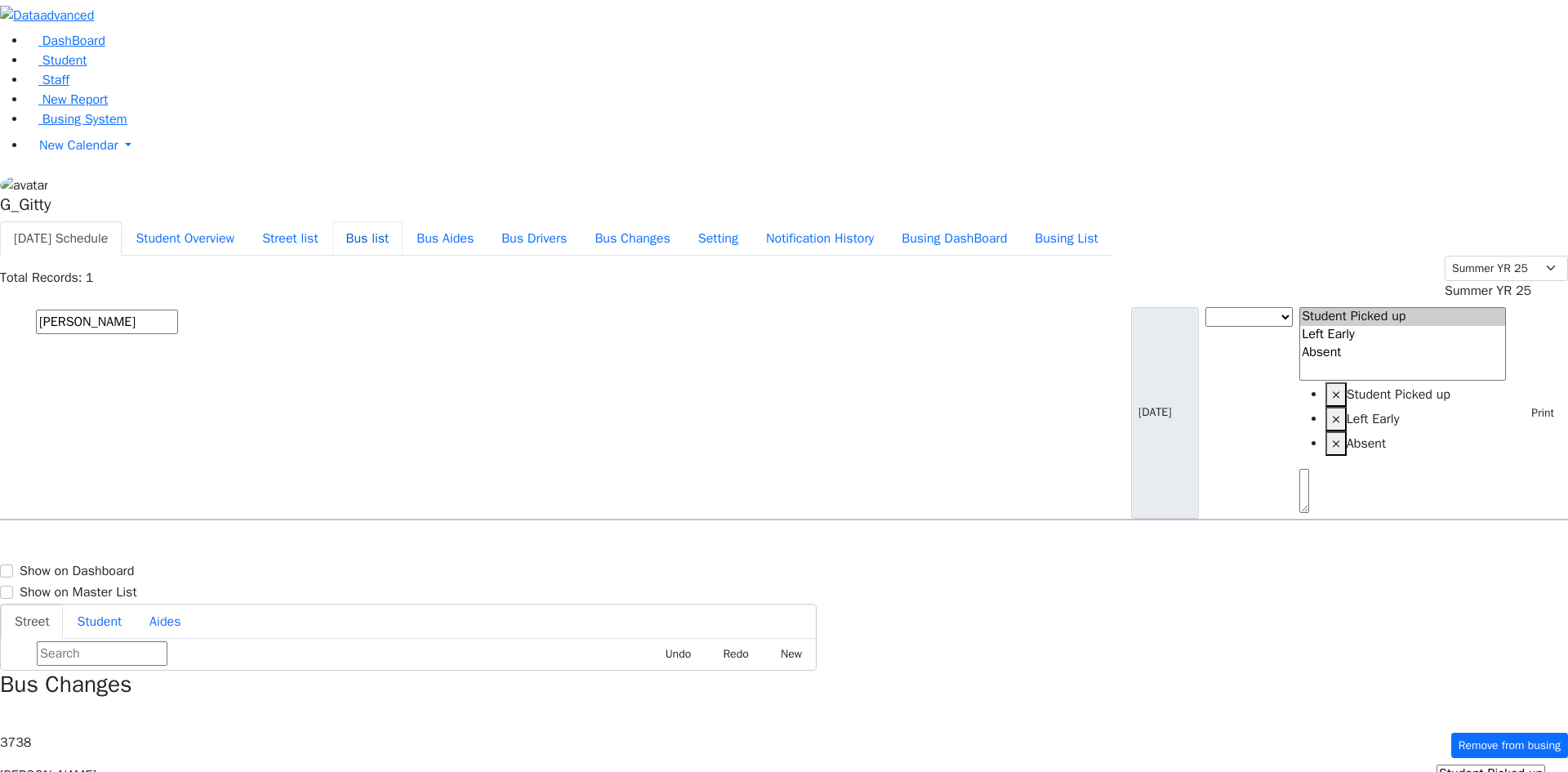 click on "Bus list" at bounding box center [368, 239] 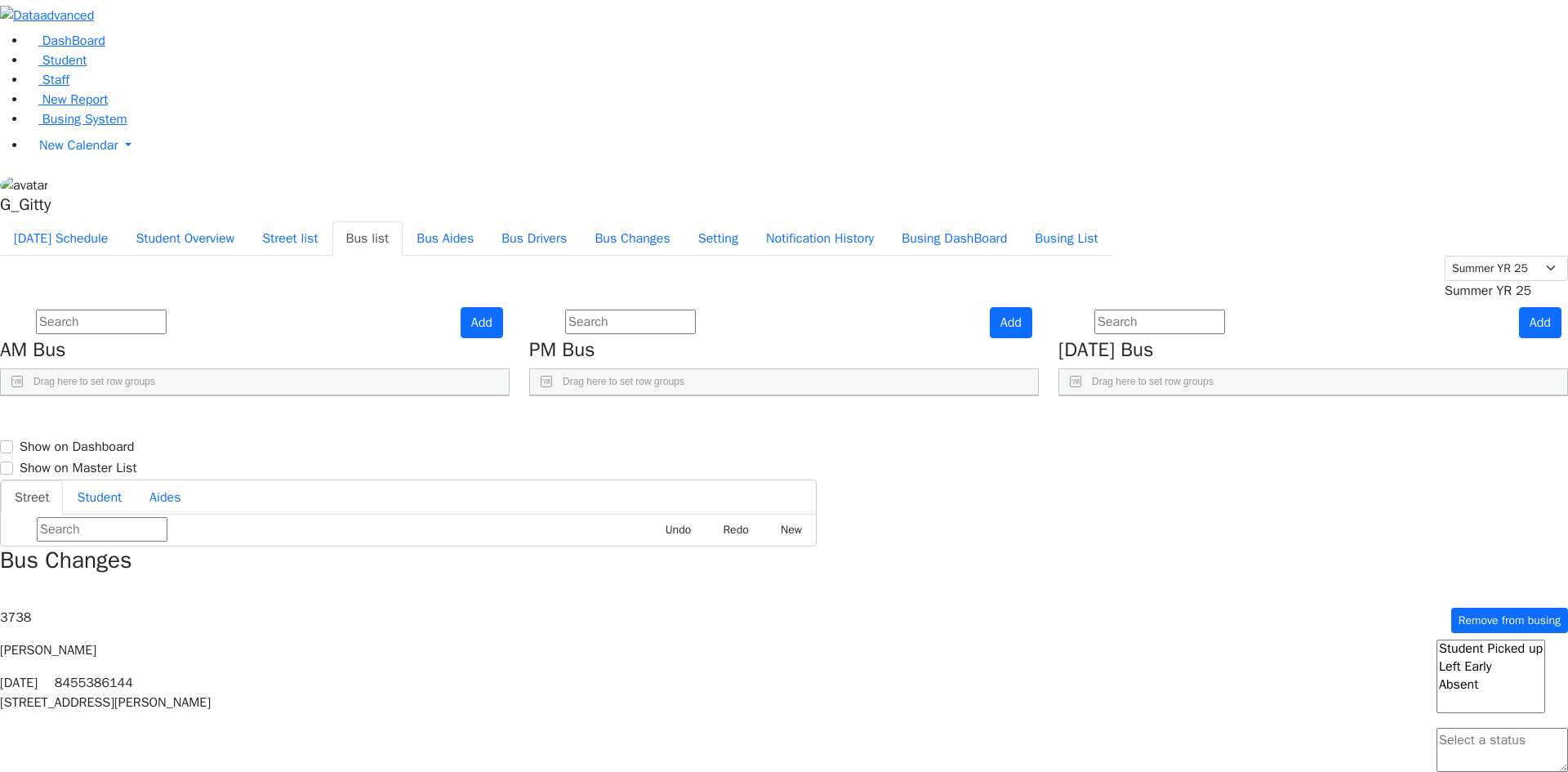 scroll, scrollTop: 163, scrollLeft: 0, axis: vertical 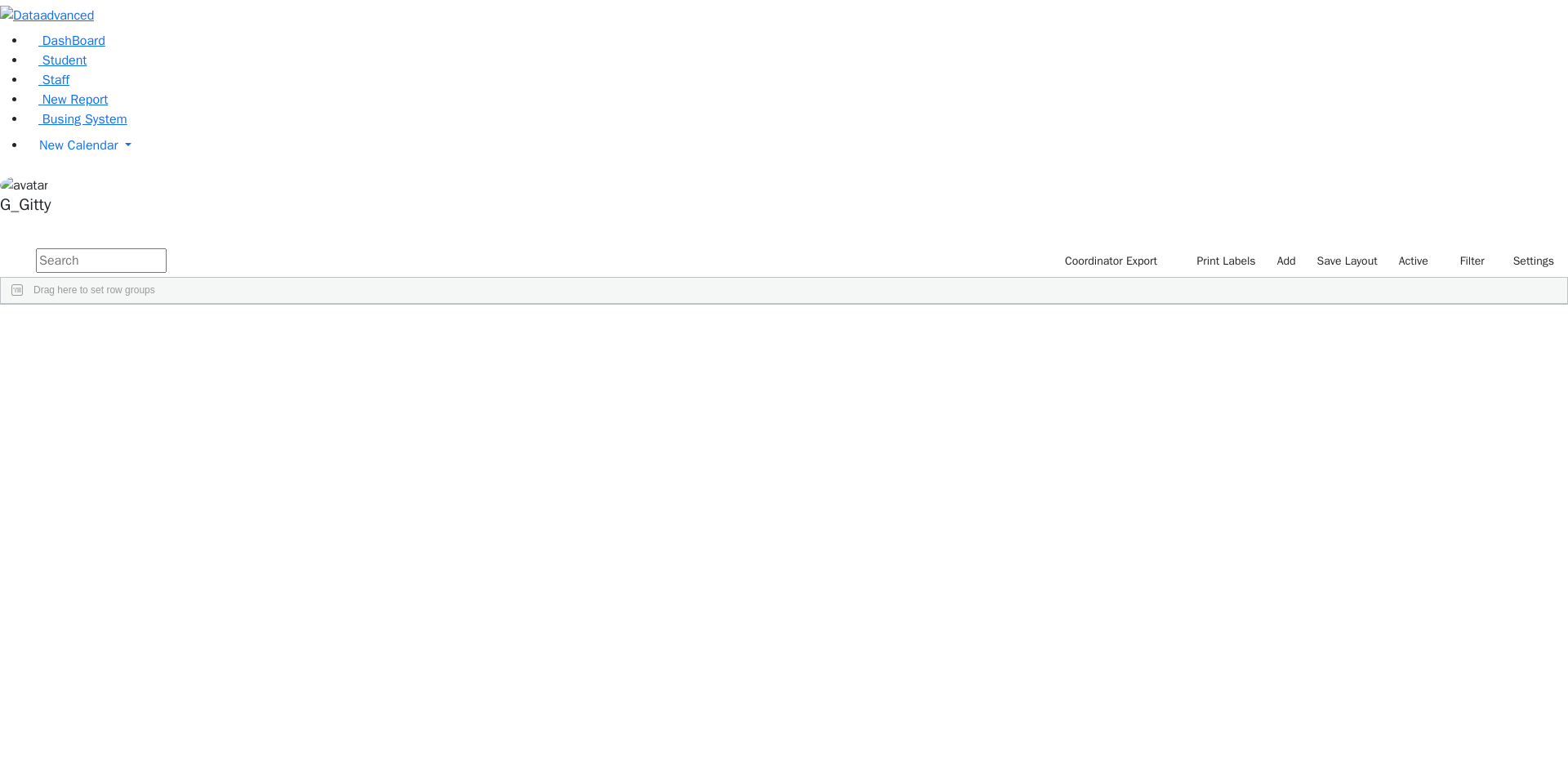 click at bounding box center (101, 261) 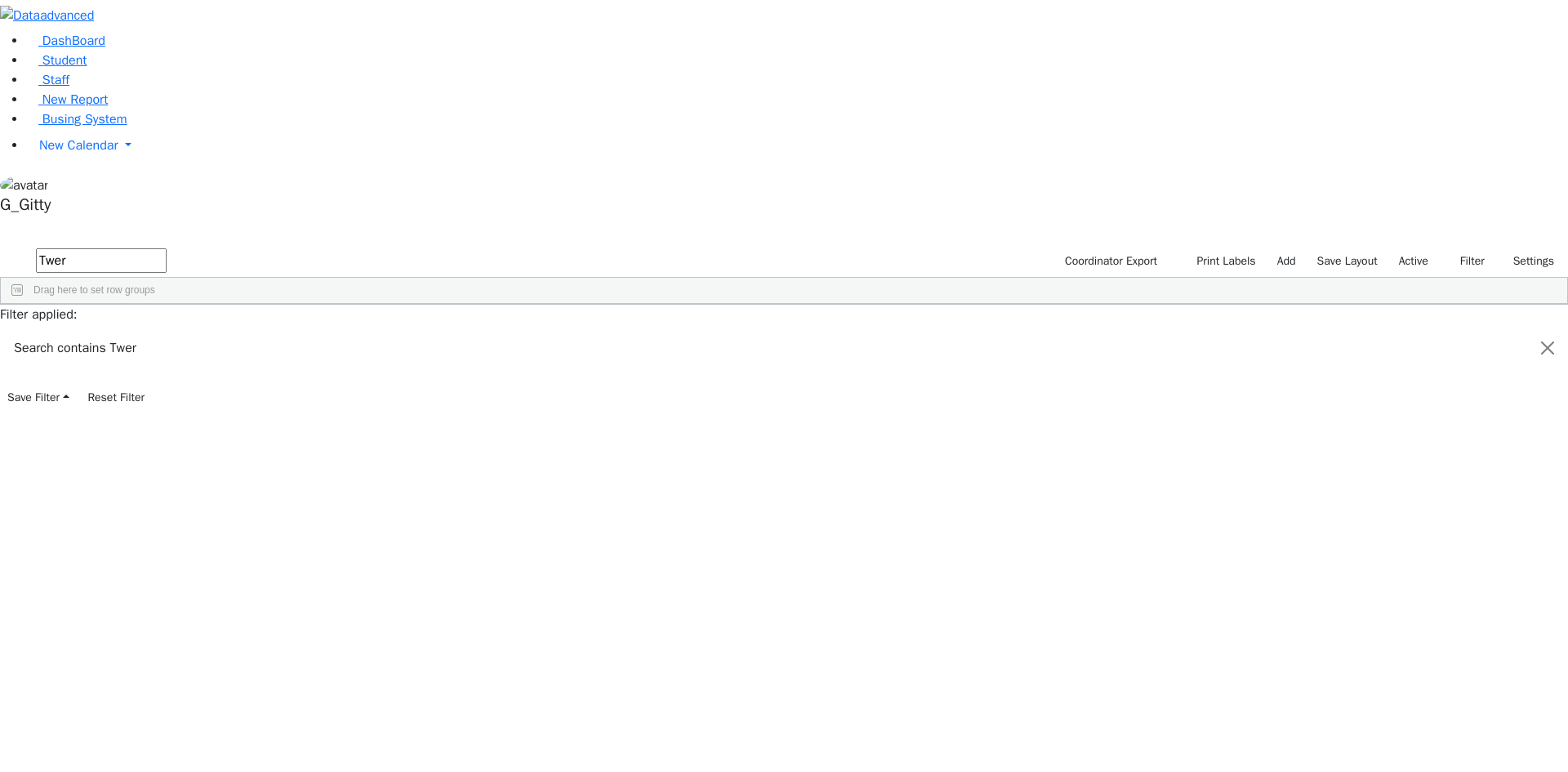 drag, startPoint x: 284, startPoint y: 65, endPoint x: 0, endPoint y: -7, distance: 292.98464 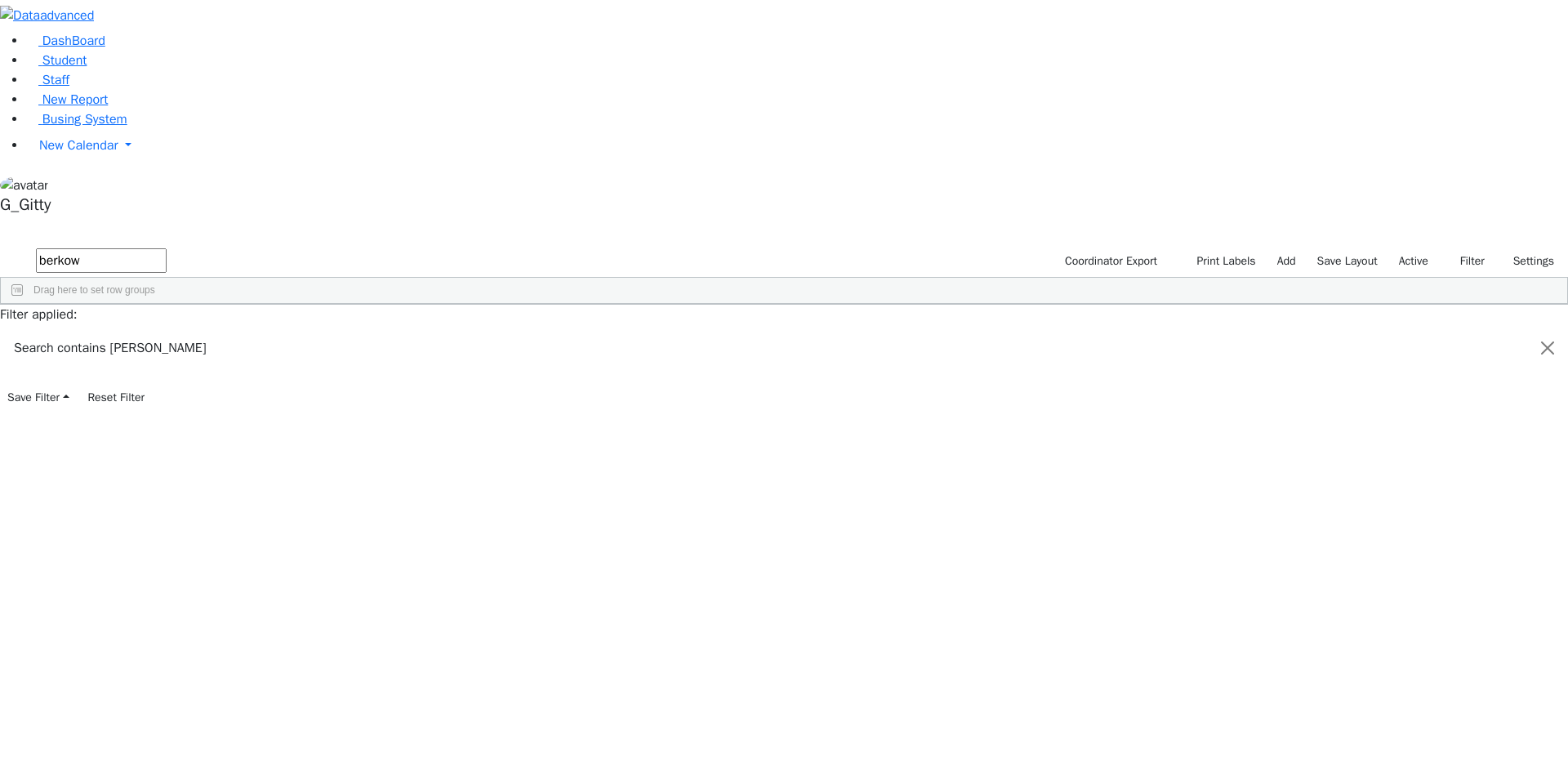 type on "berkow" 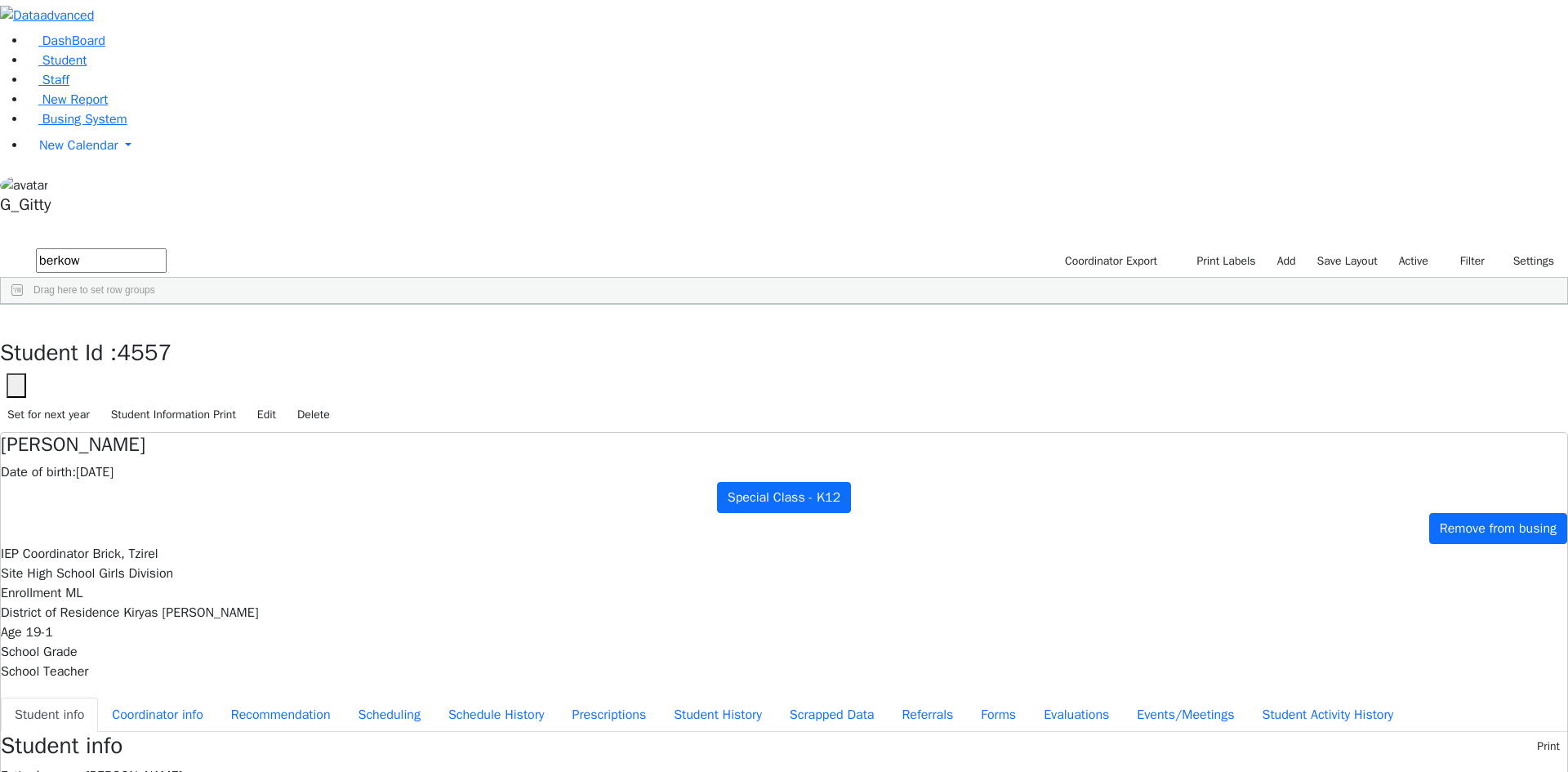 scroll, scrollTop: 0, scrollLeft: 0, axis: both 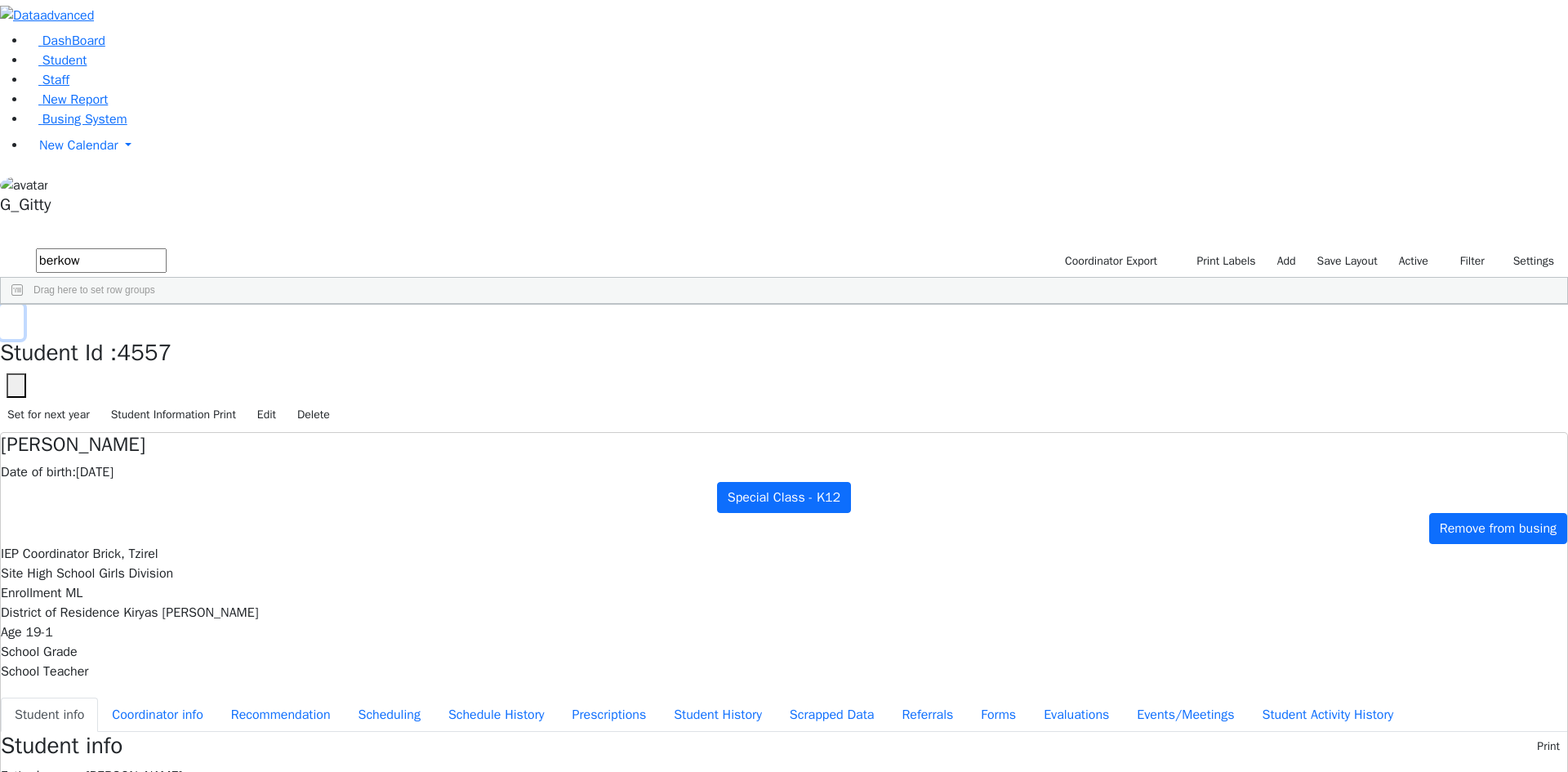 click 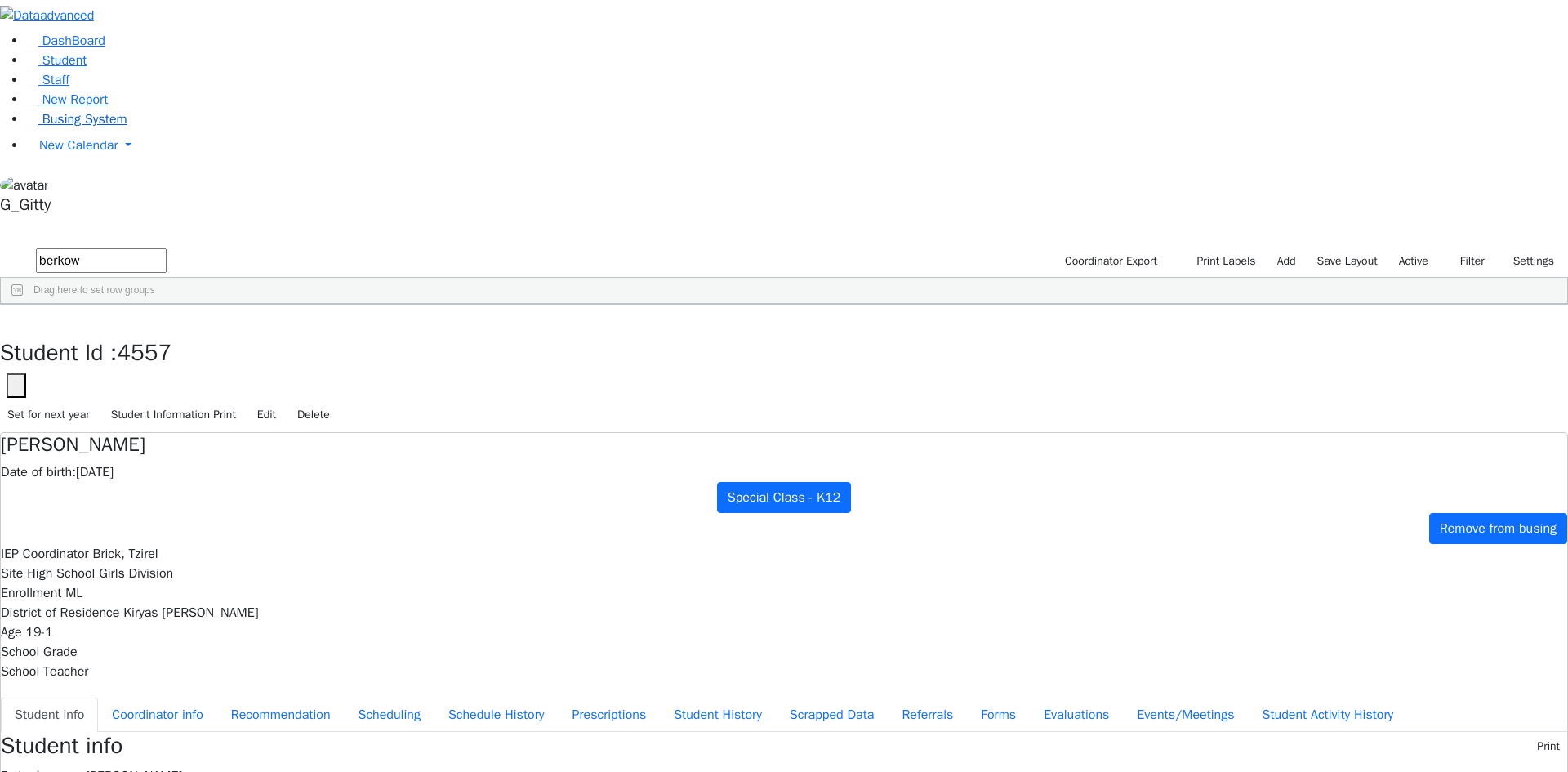 click on "Busing System" at bounding box center [77, 119] 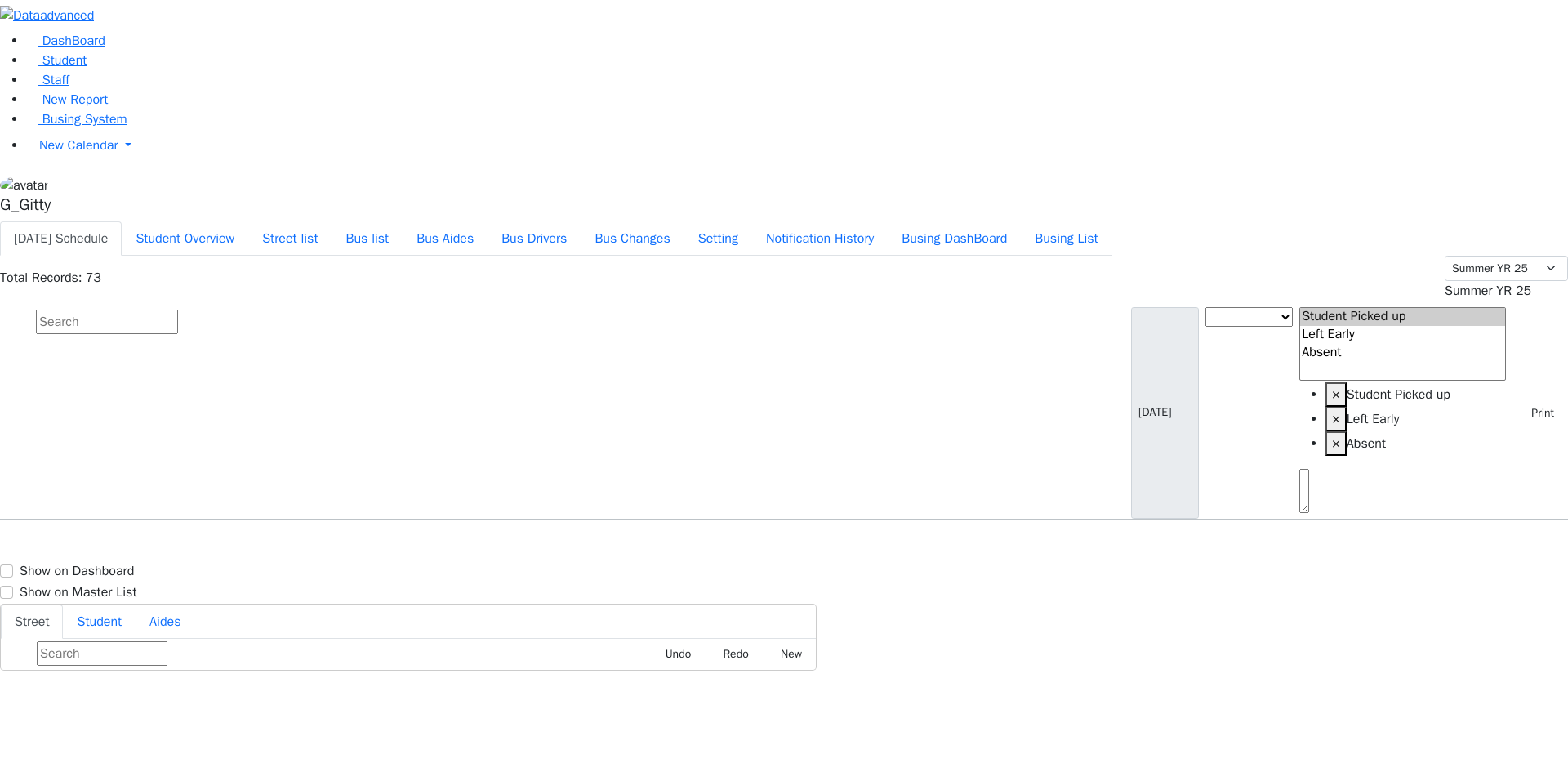 scroll, scrollTop: 0, scrollLeft: 0, axis: both 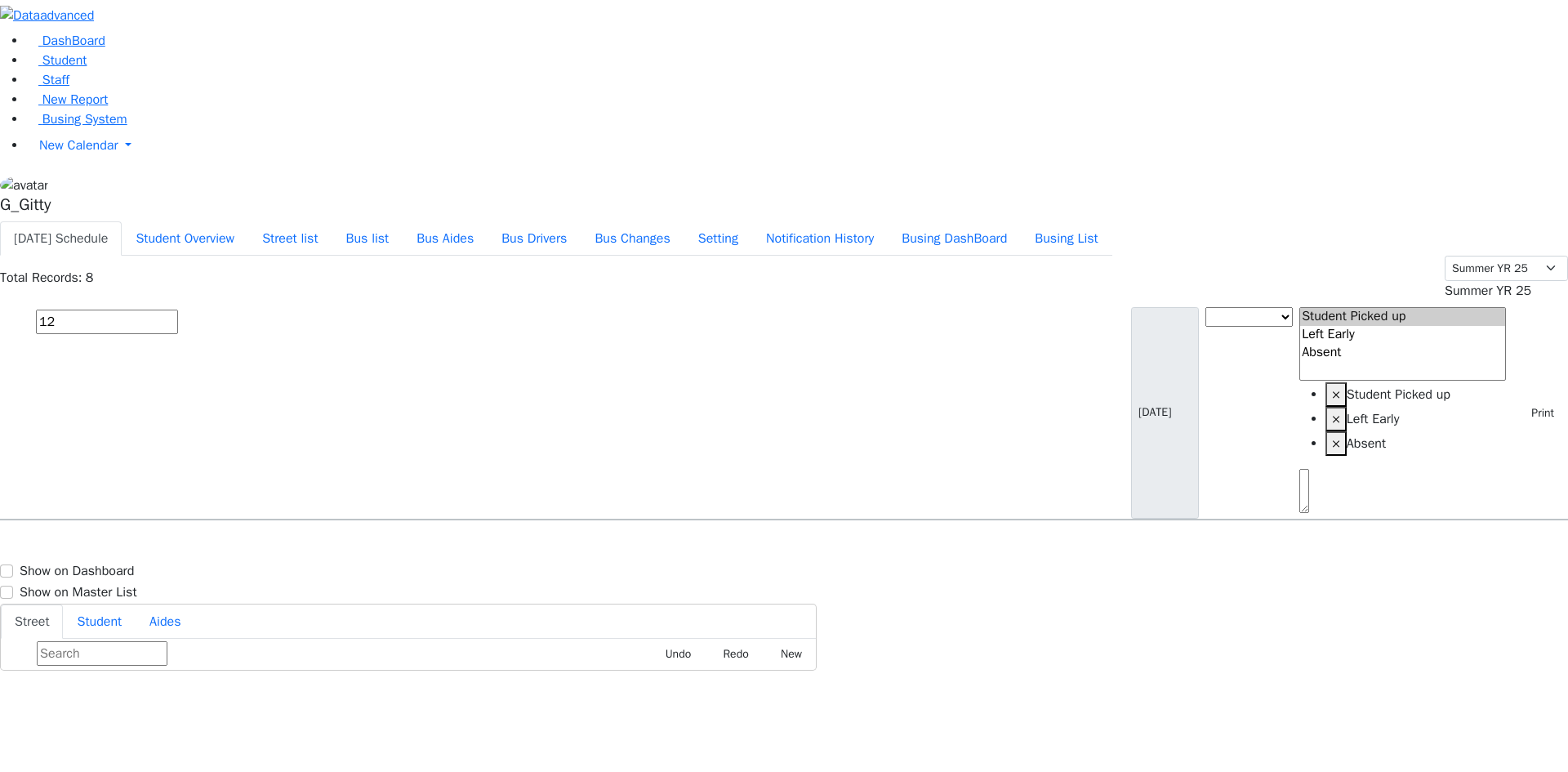 type on "12" 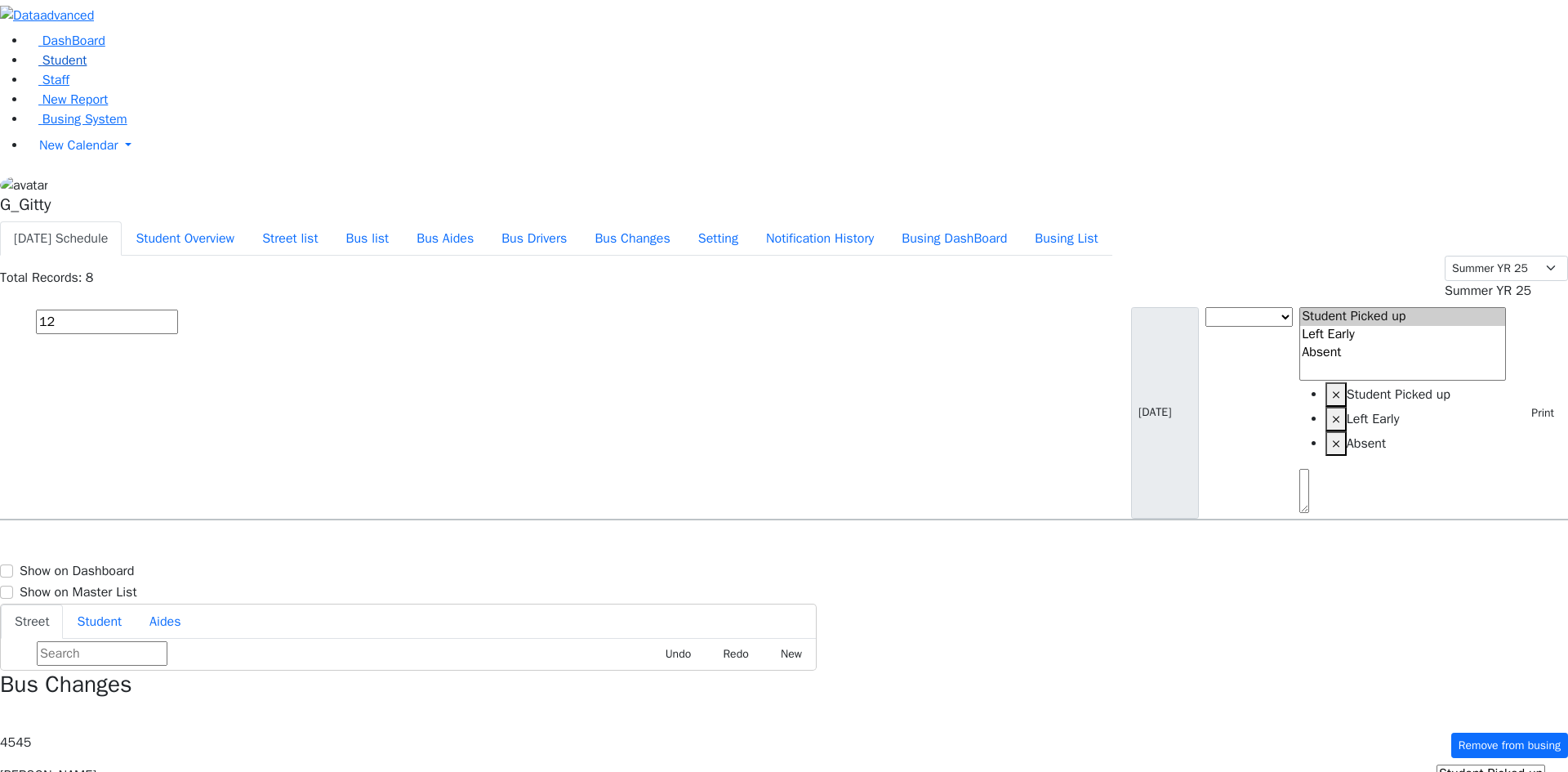 click on "Student" at bounding box center [65, 60] 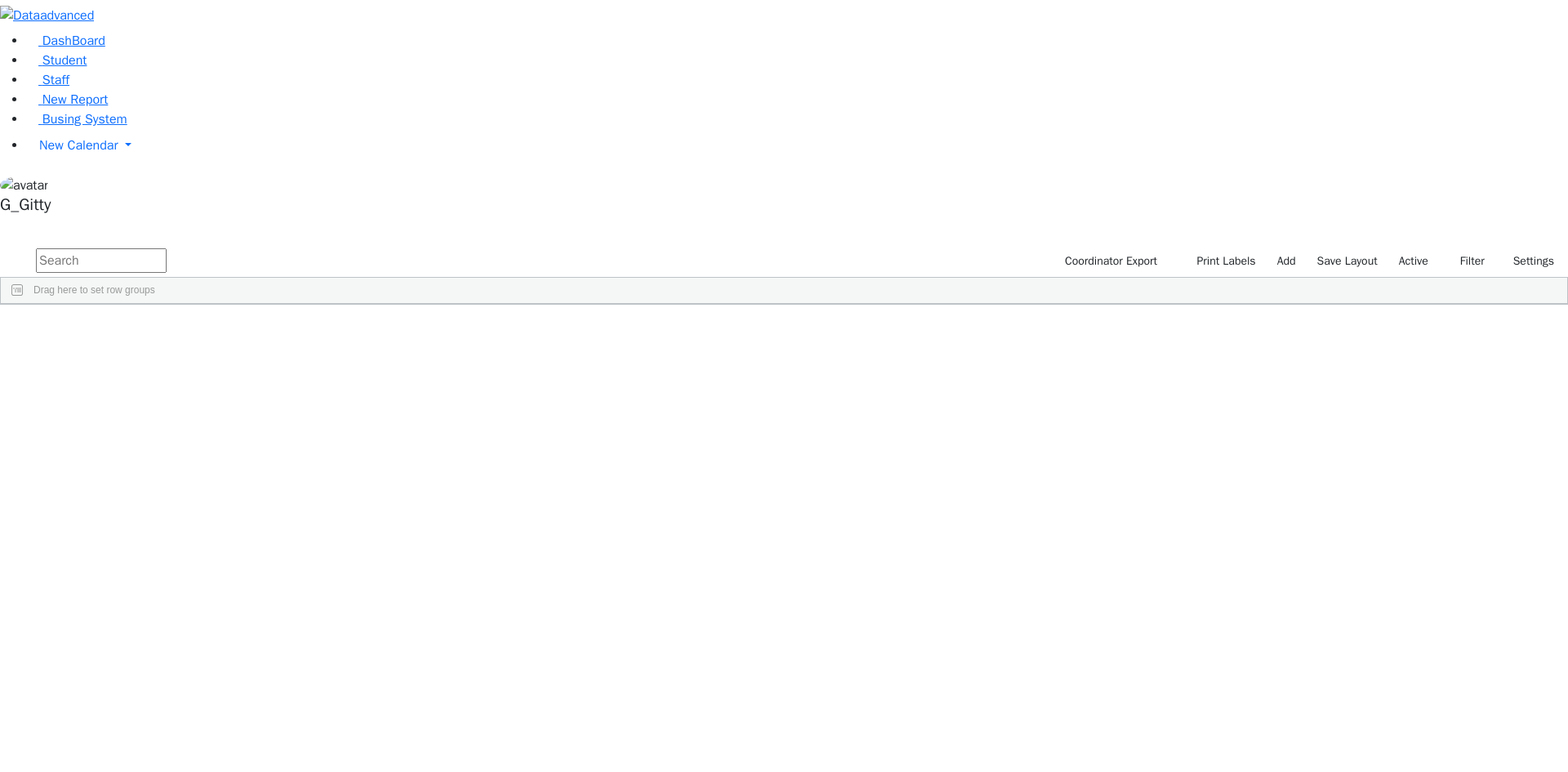 scroll, scrollTop: 0, scrollLeft: 0, axis: both 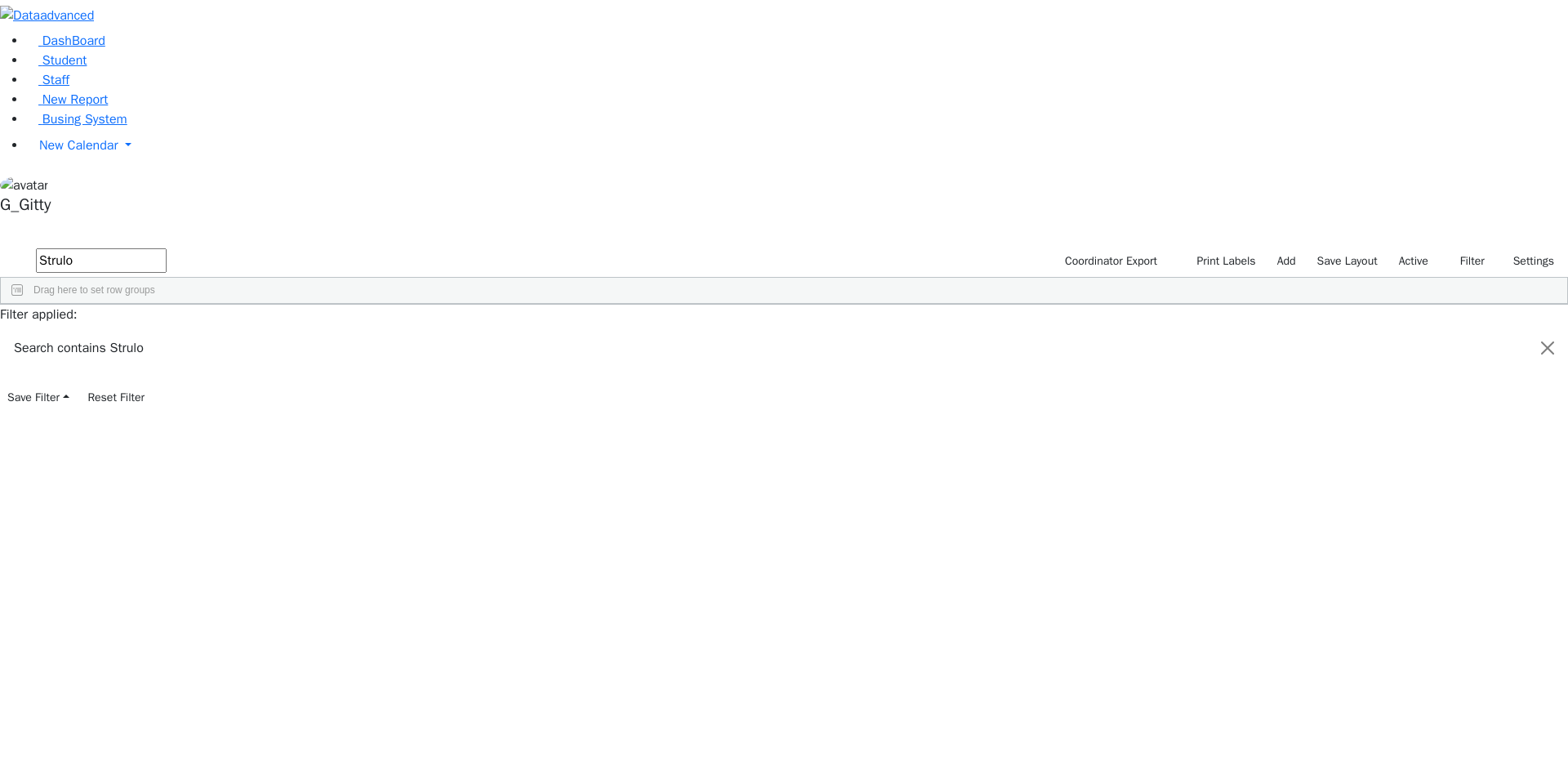 click on "Strulo" at bounding box center (101, 261) 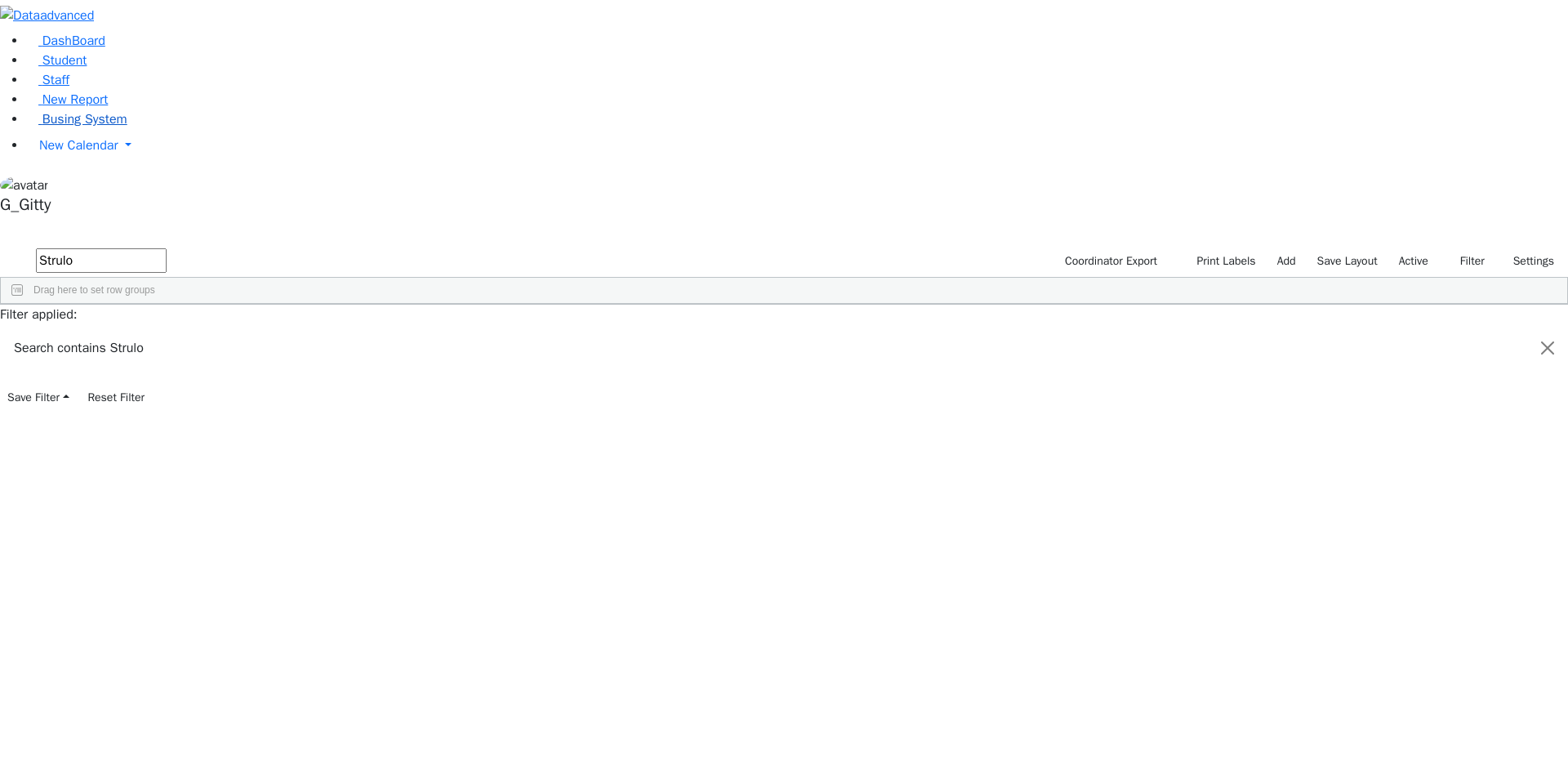 type on "Strulo" 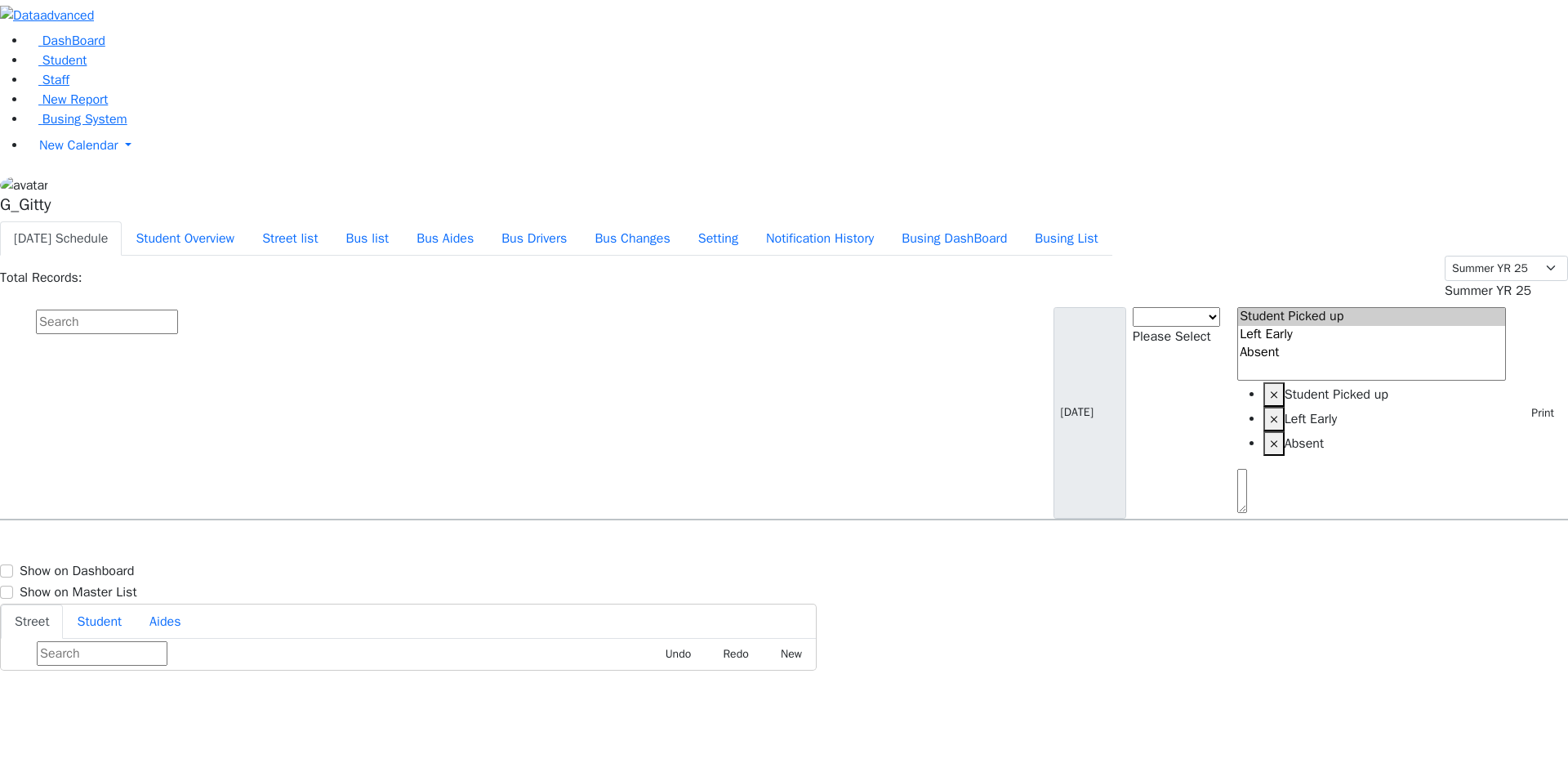 scroll, scrollTop: 0, scrollLeft: 0, axis: both 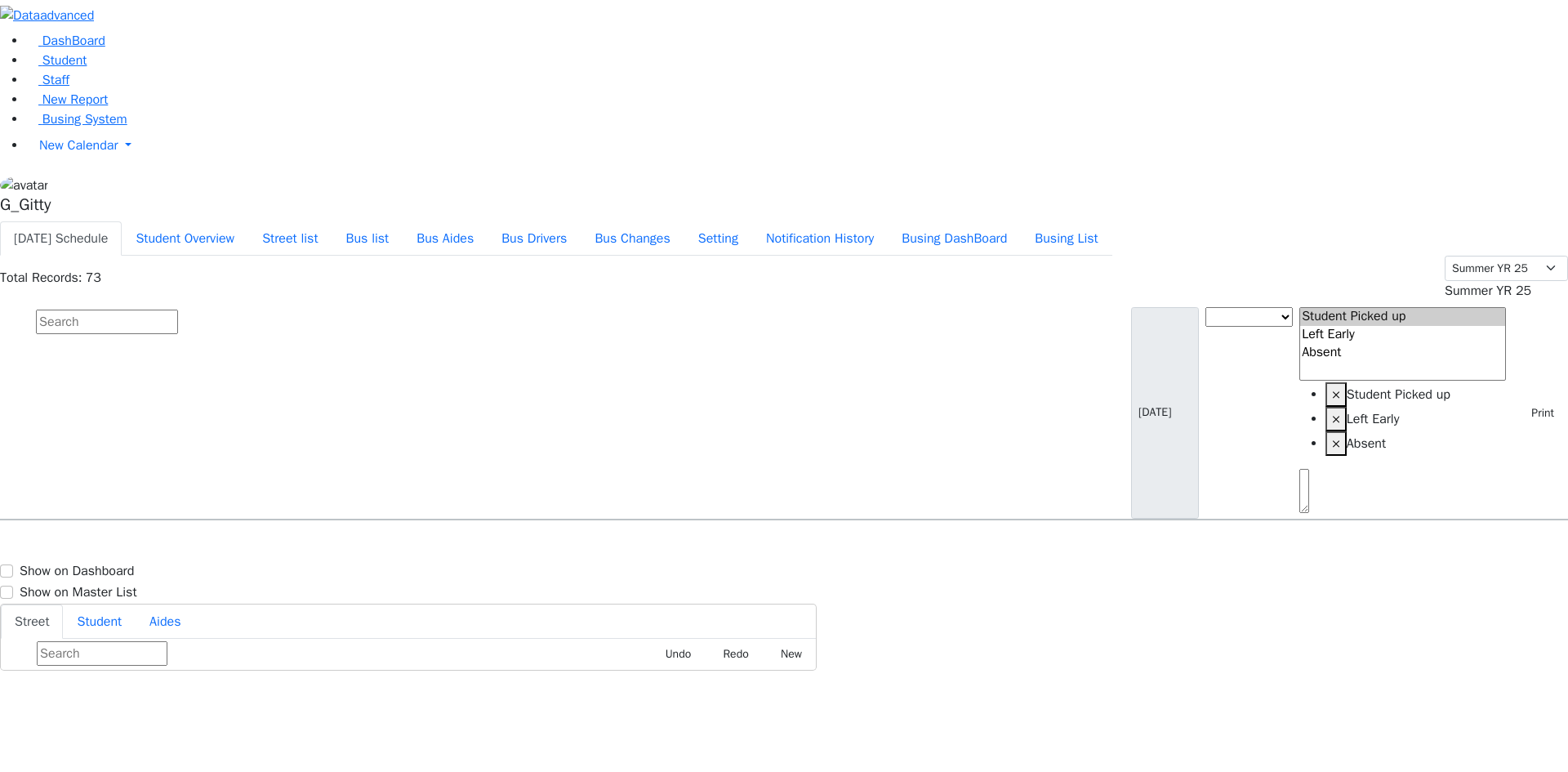 click at bounding box center [107, 322] 